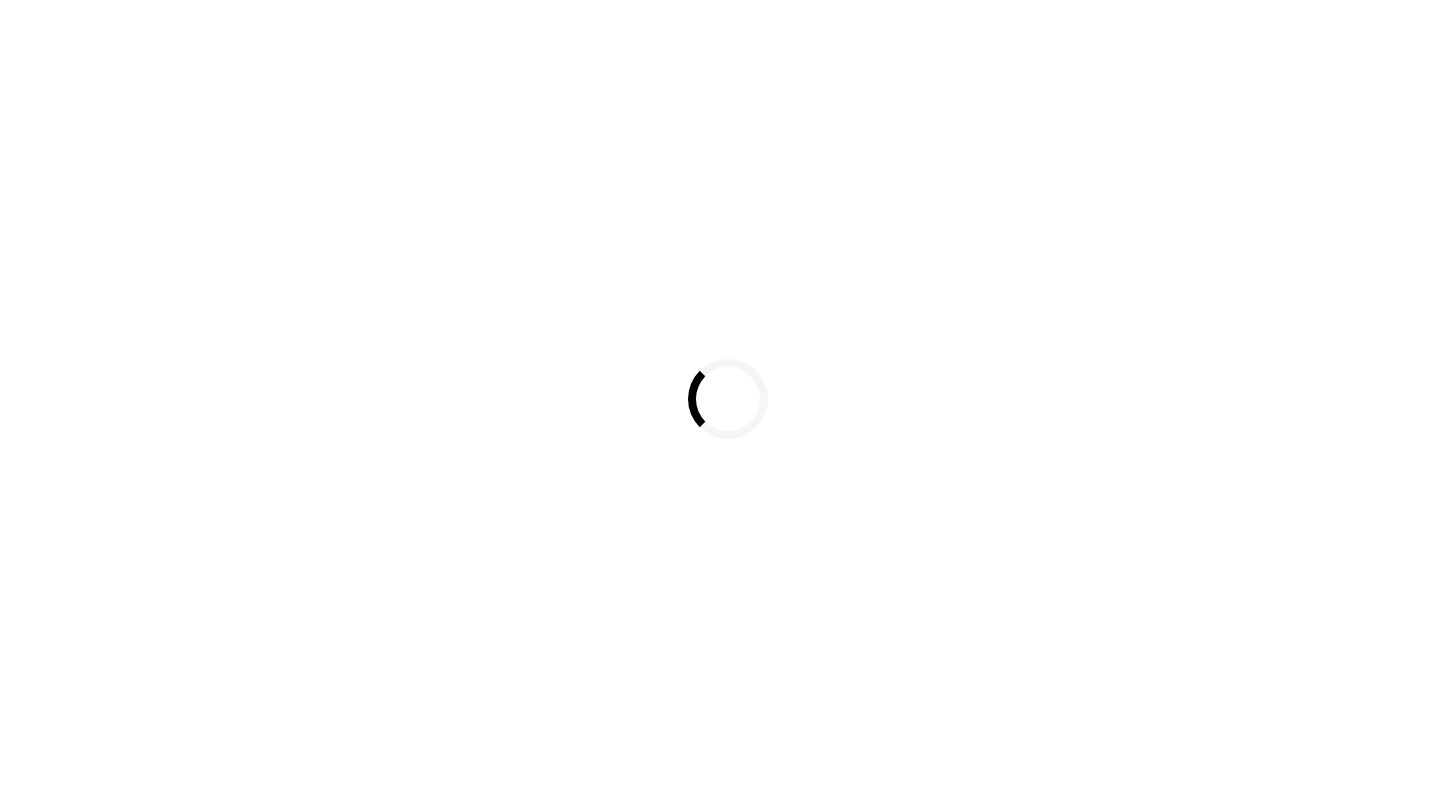 scroll, scrollTop: 0, scrollLeft: 0, axis: both 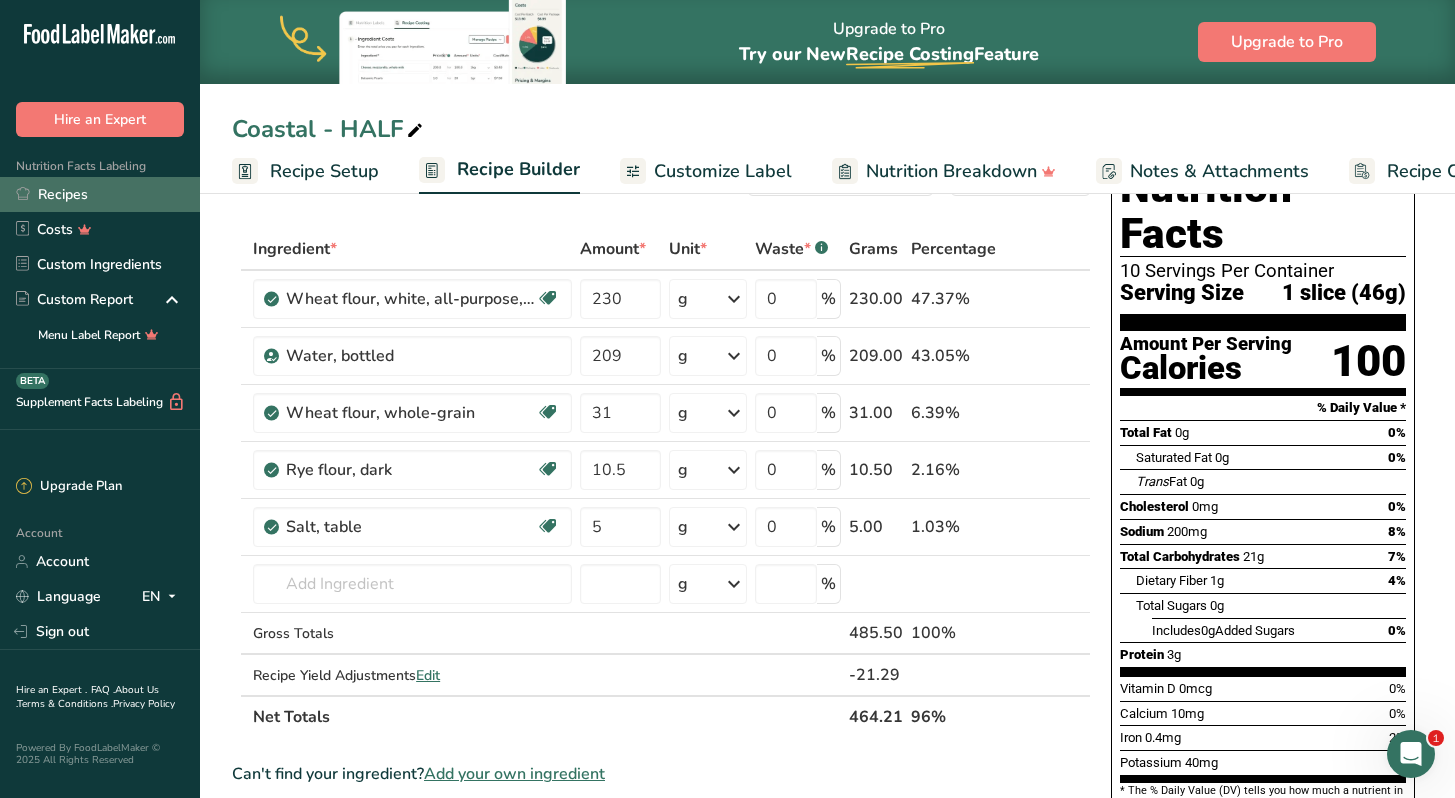 click on "Recipes" at bounding box center (100, 194) 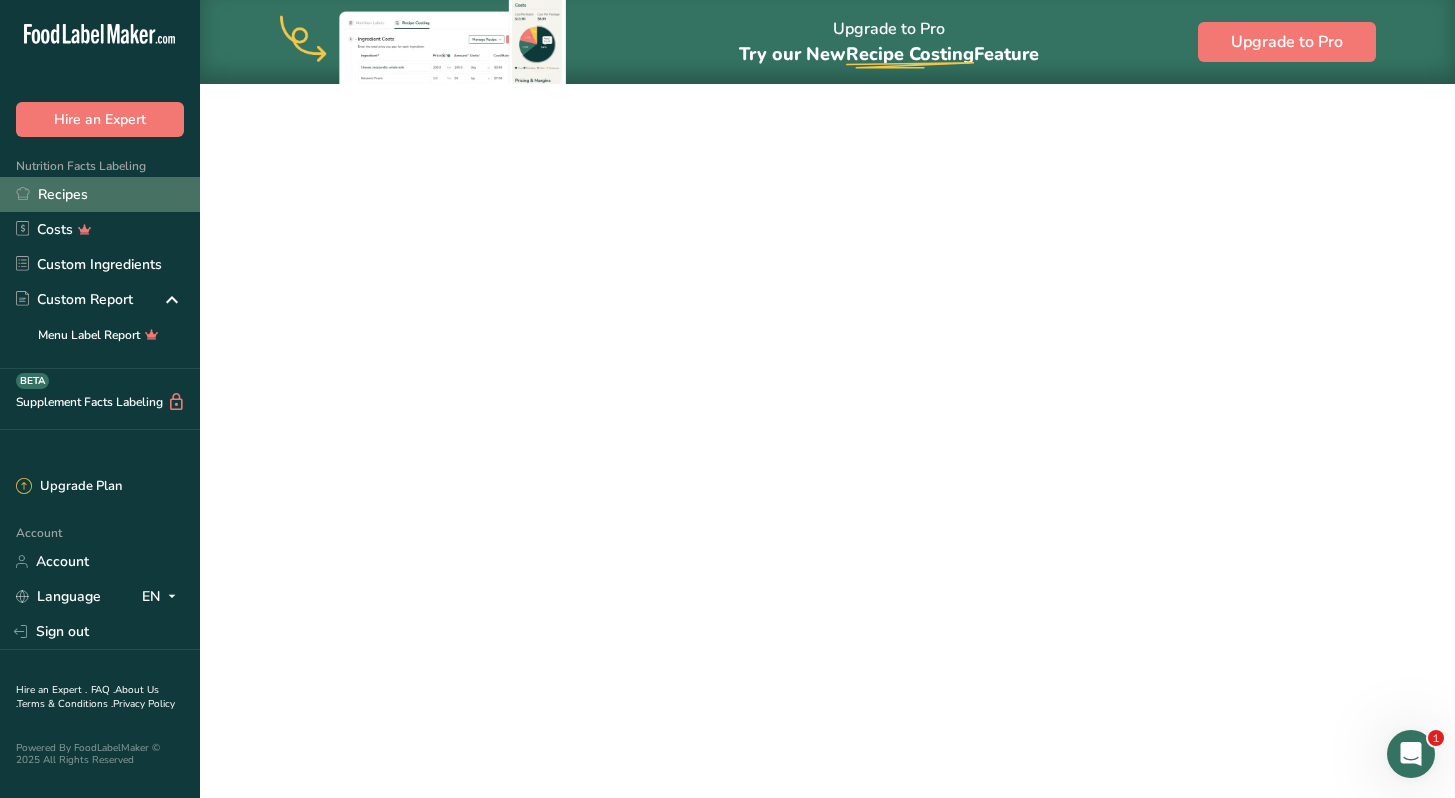 scroll, scrollTop: 0, scrollLeft: 0, axis: both 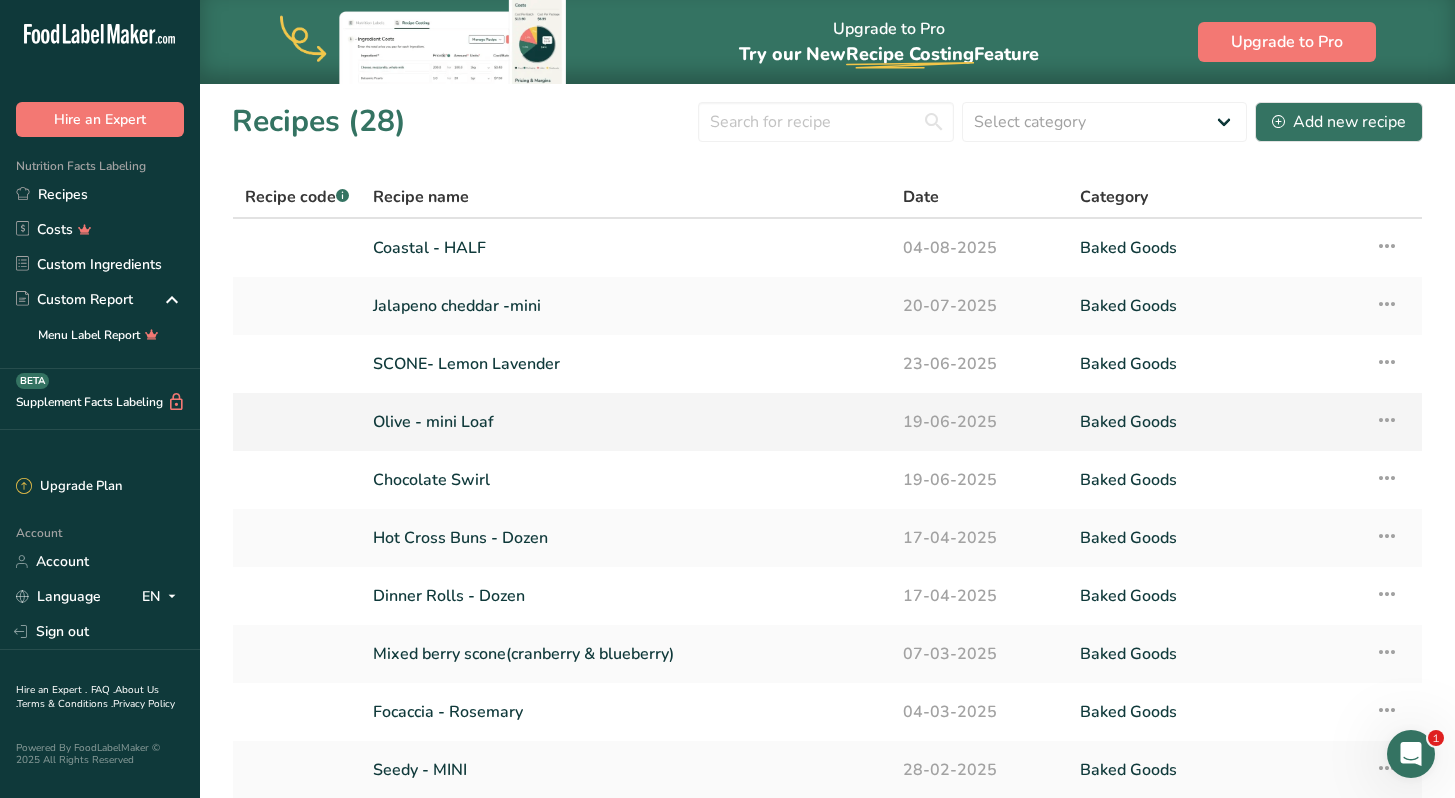 click on "Olive - mini Loaf" at bounding box center [626, 422] 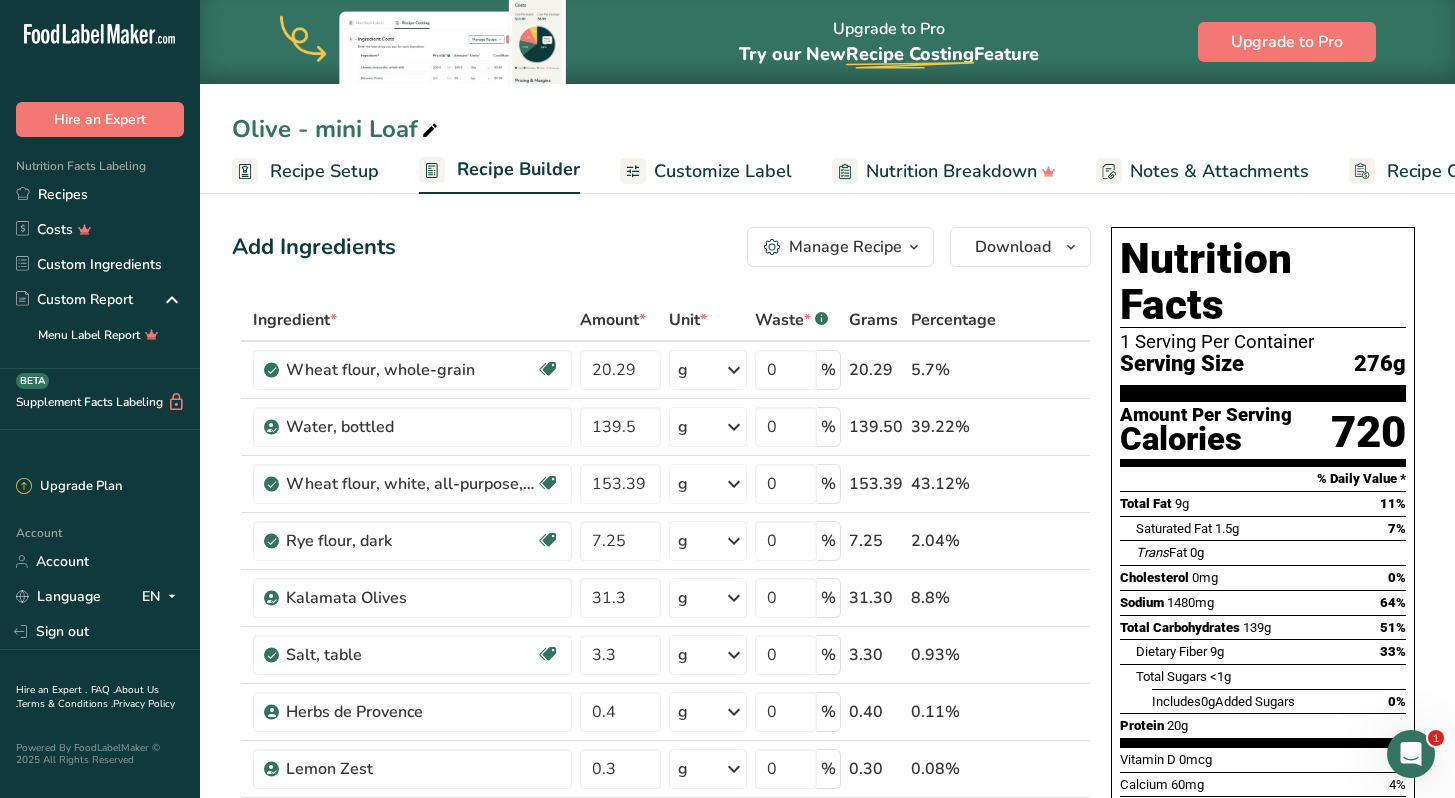 click on "Customize Label" at bounding box center (723, 171) 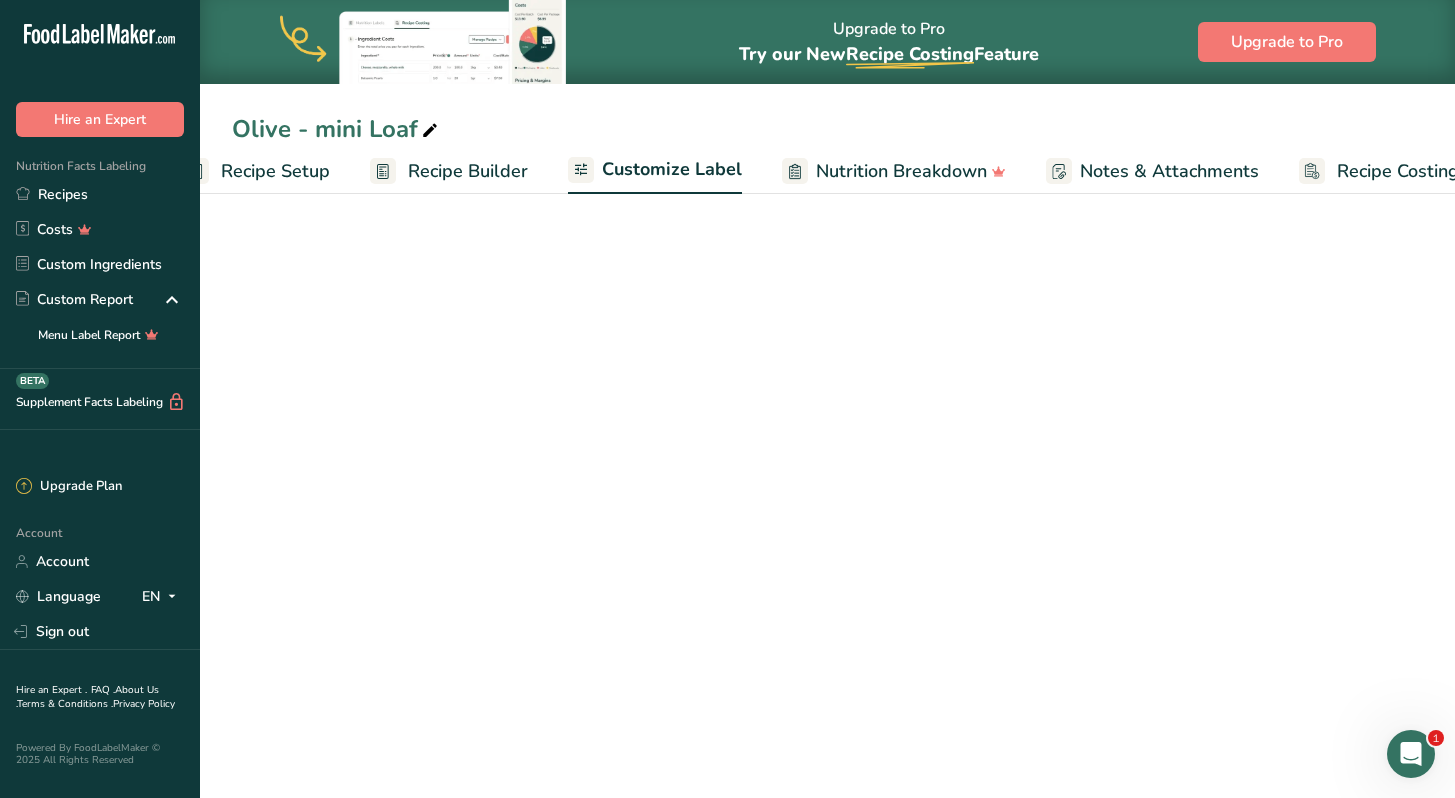 scroll, scrollTop: 0, scrollLeft: 104, axis: horizontal 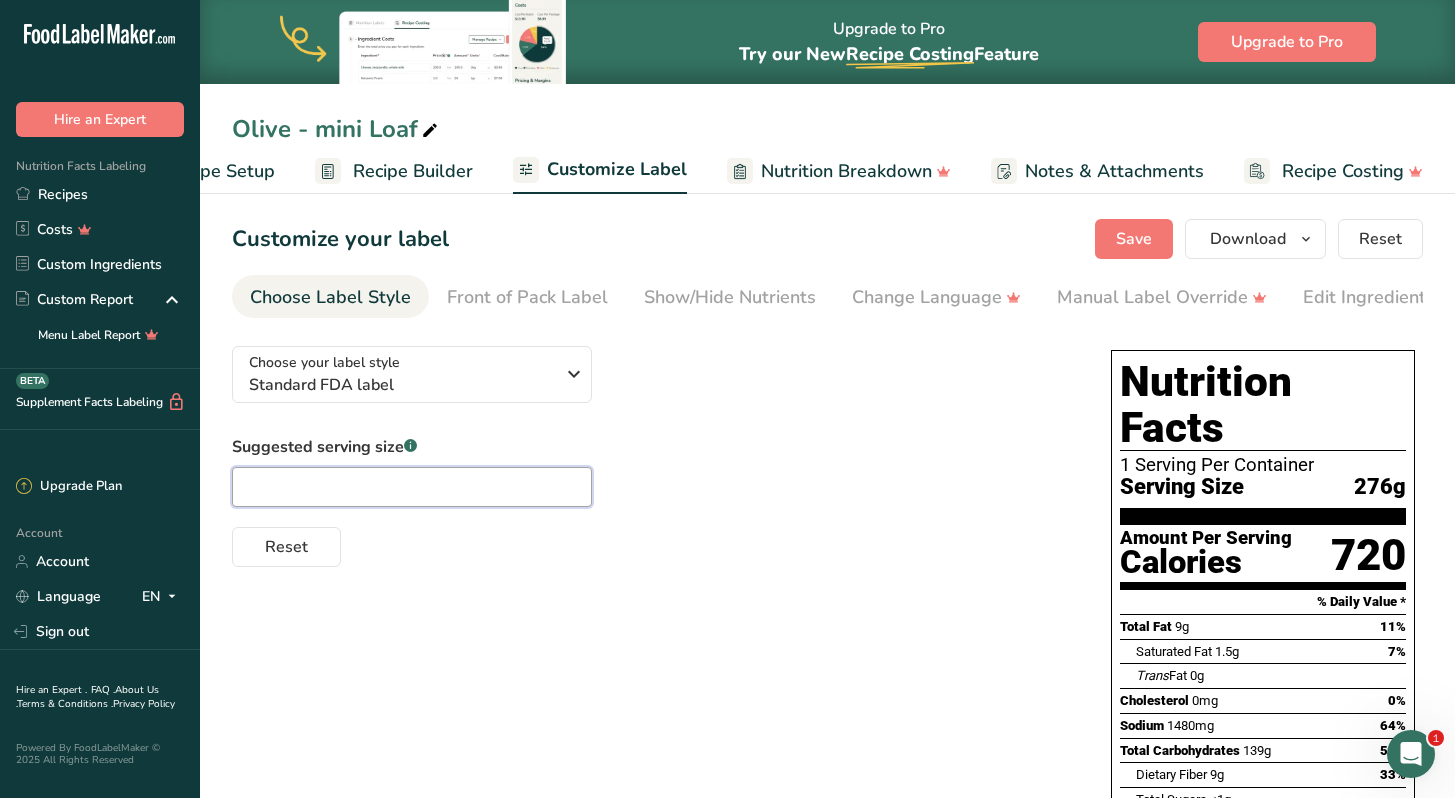 click at bounding box center (412, 487) 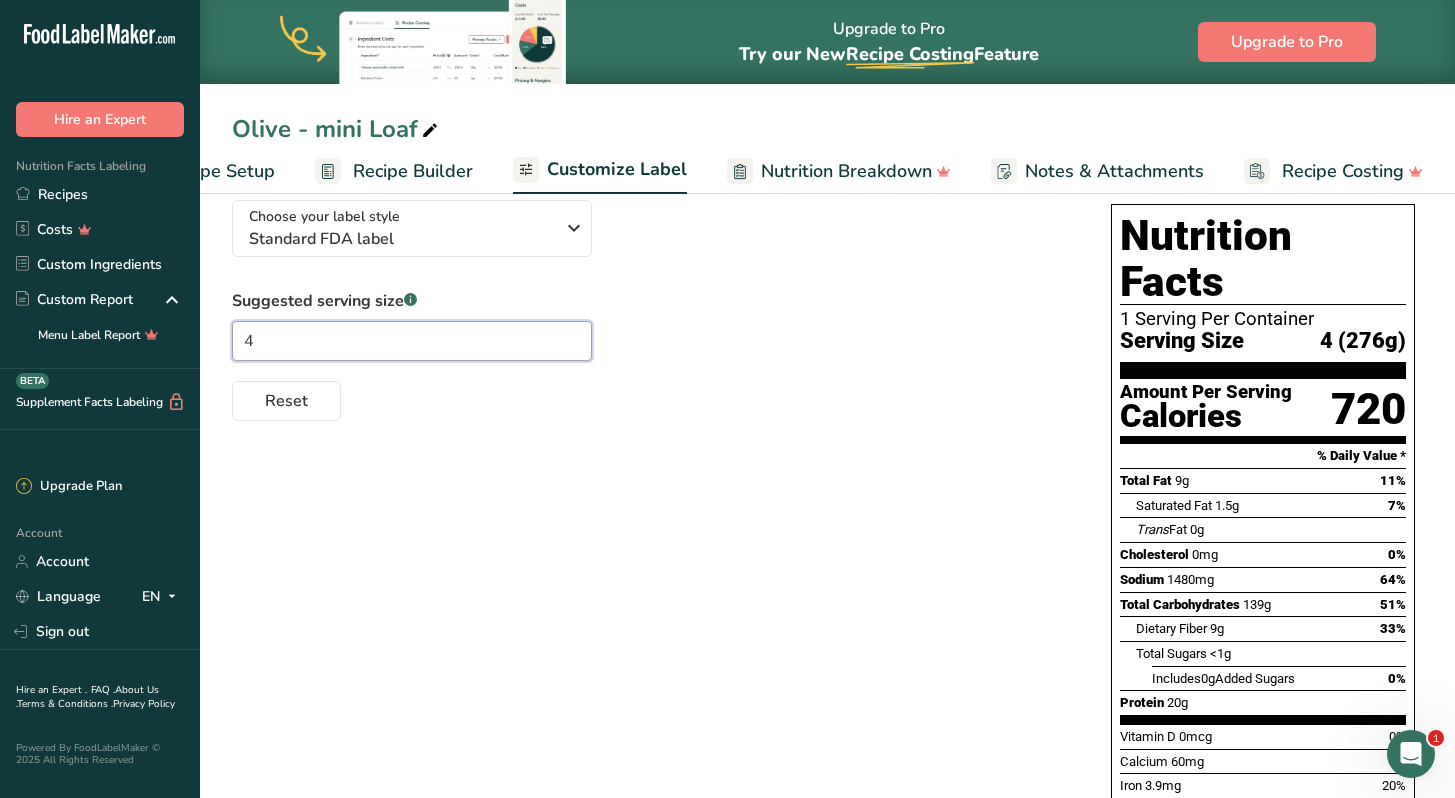 scroll, scrollTop: 153, scrollLeft: 0, axis: vertical 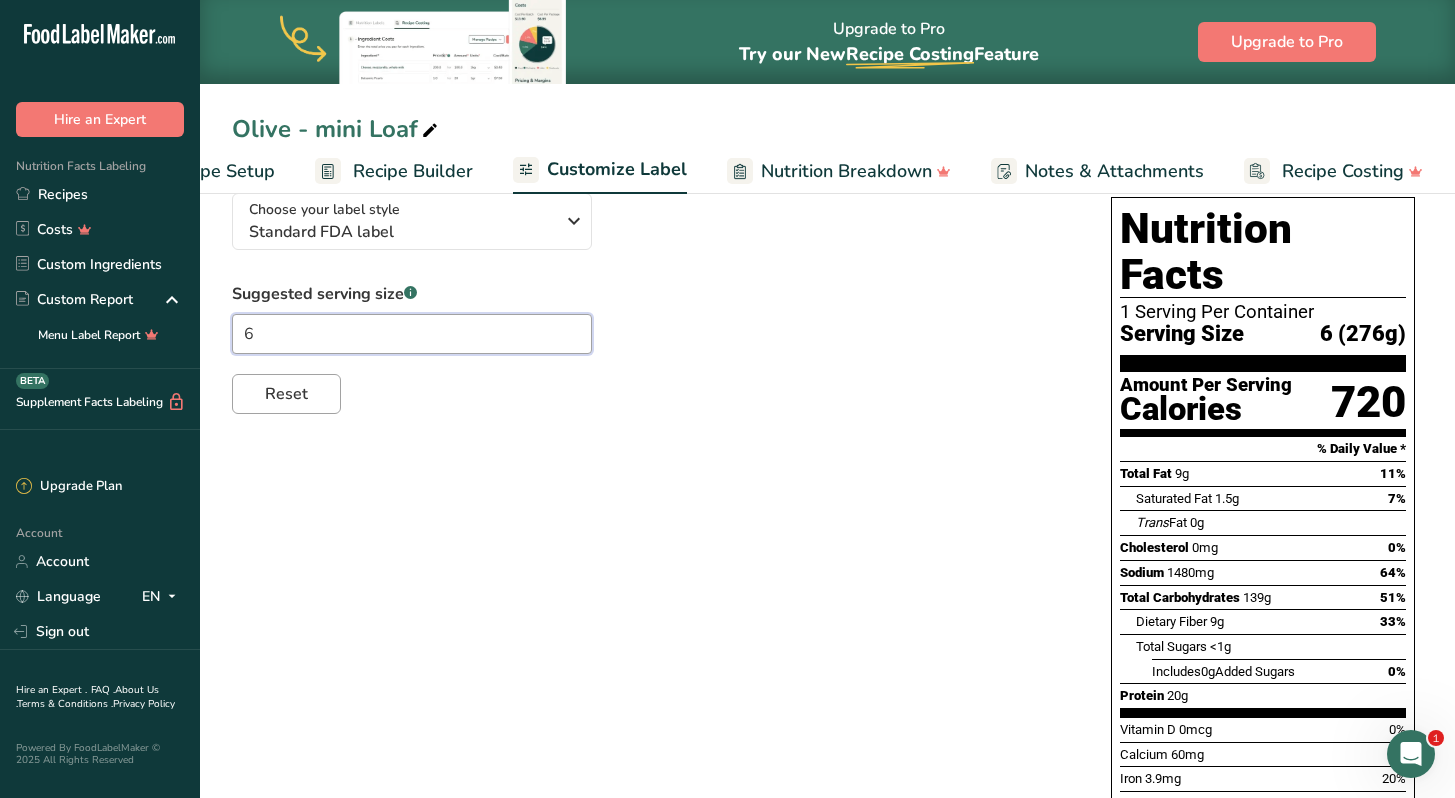 type on "6" 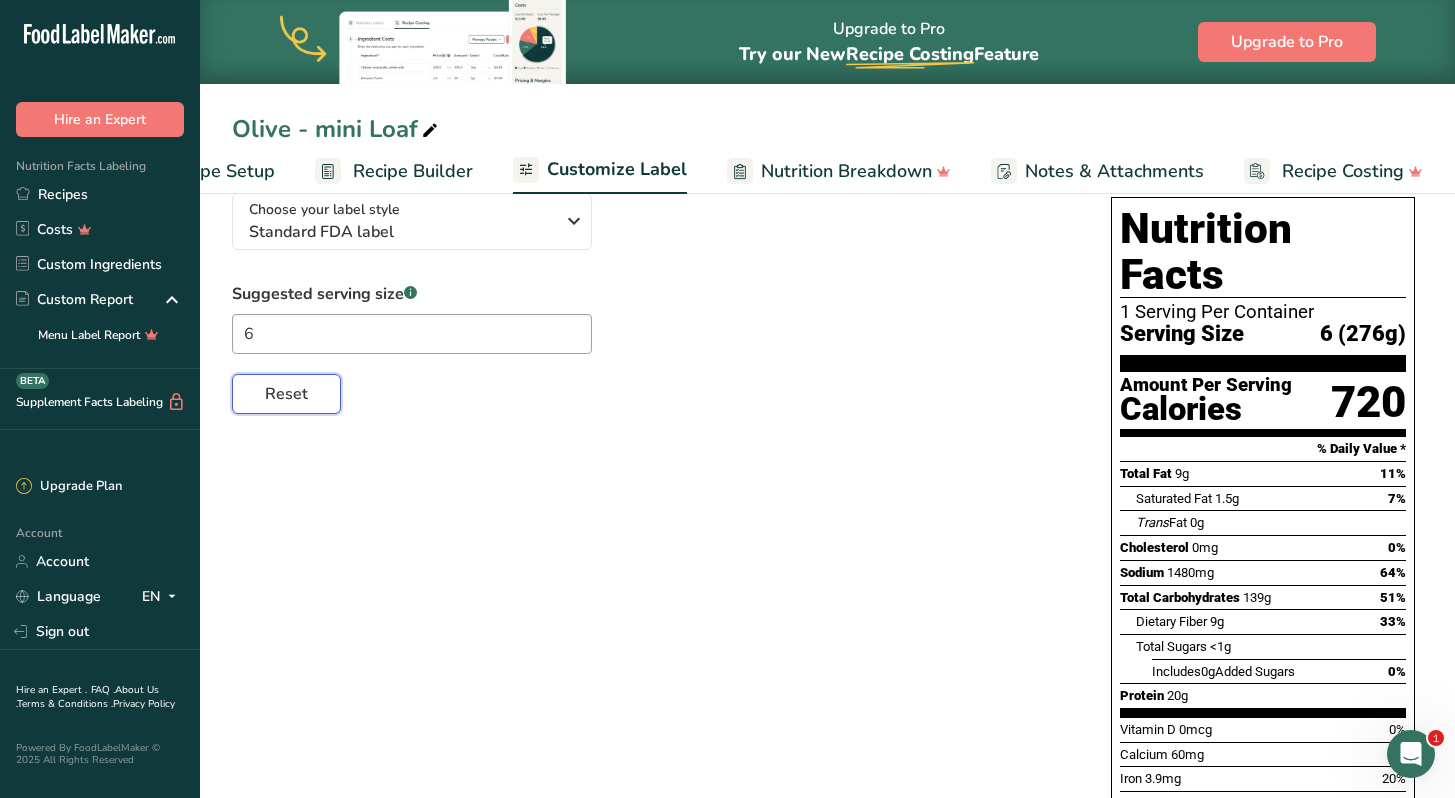 click on "Reset" at bounding box center [286, 394] 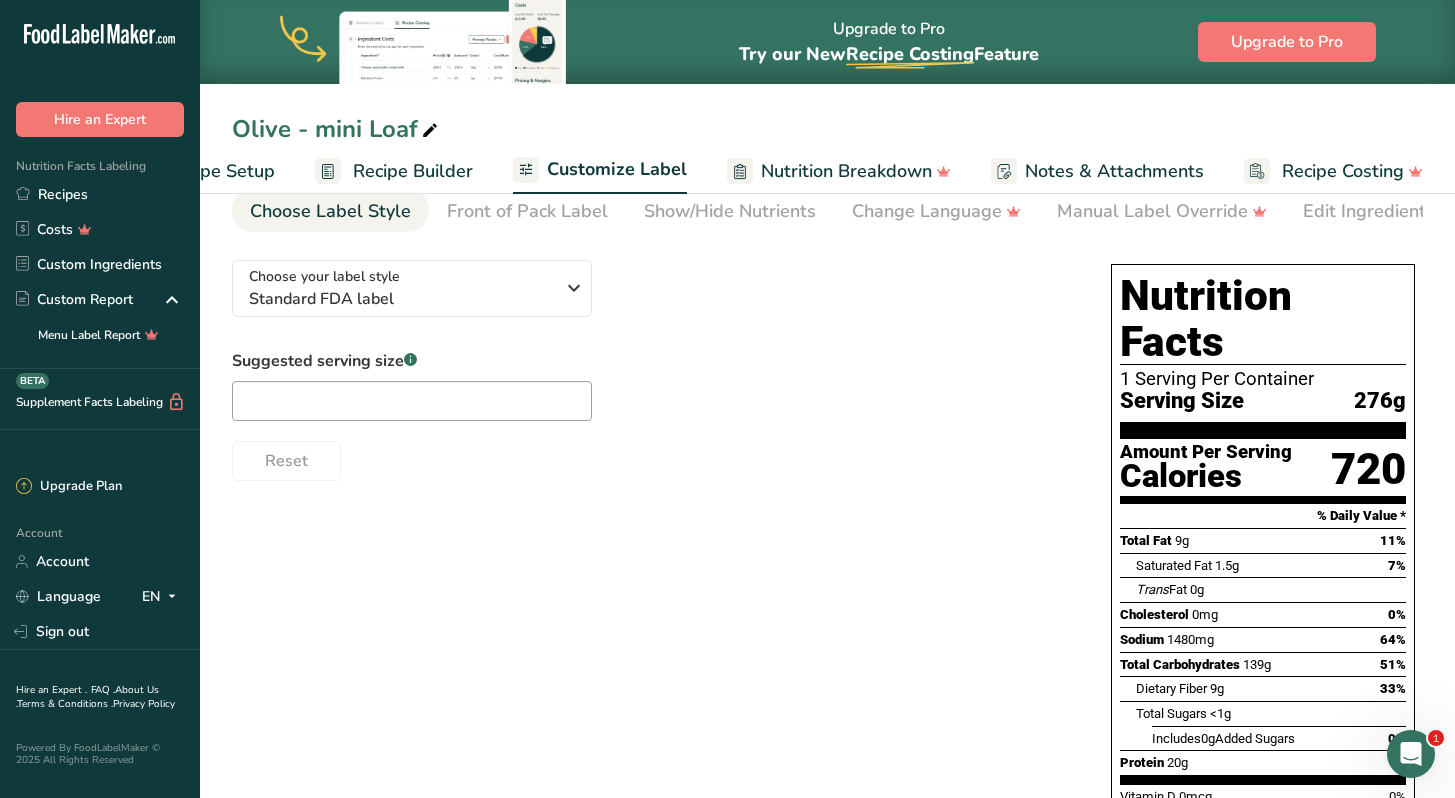 scroll, scrollTop: 83, scrollLeft: 0, axis: vertical 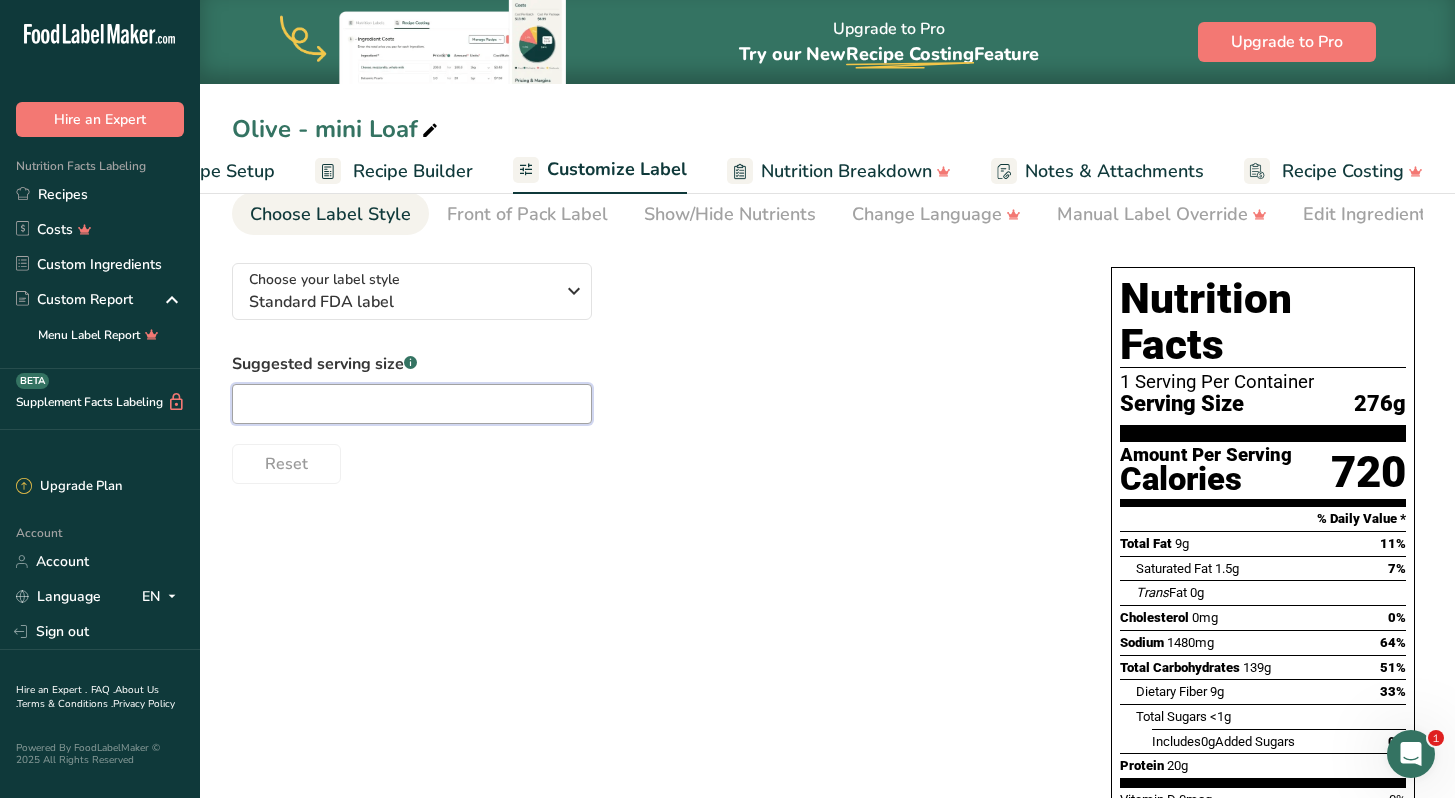 click at bounding box center [412, 404] 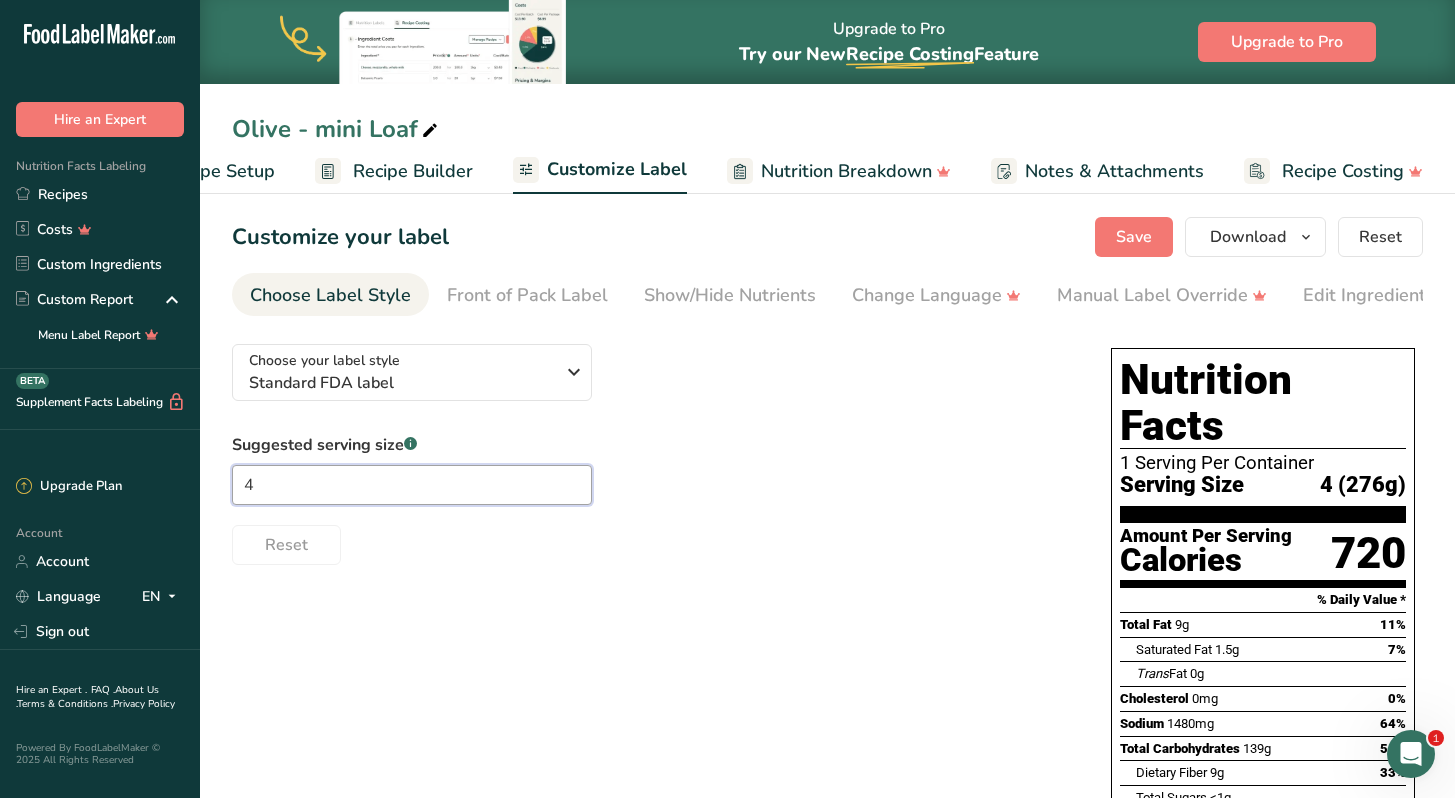 scroll, scrollTop: 10, scrollLeft: 0, axis: vertical 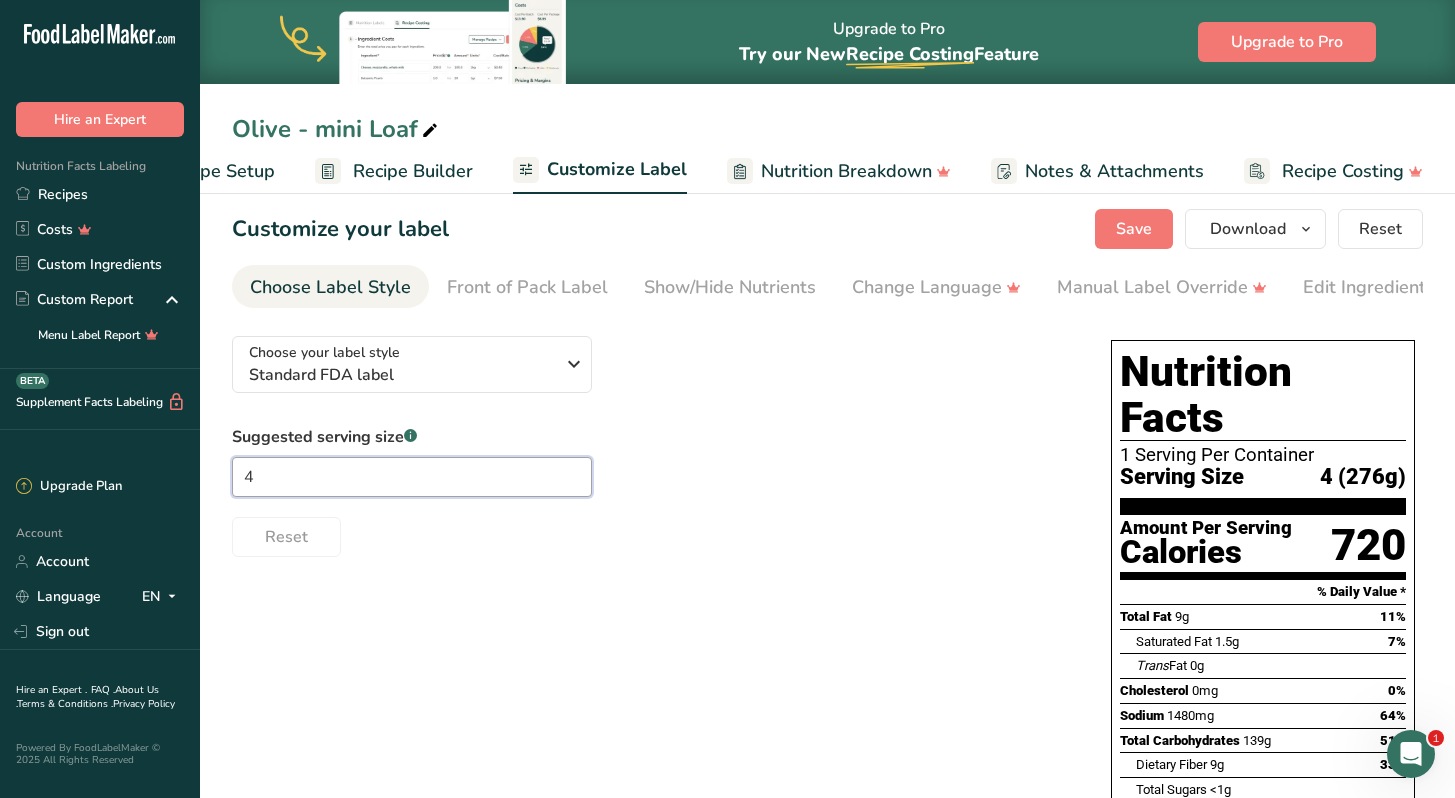 type on "4" 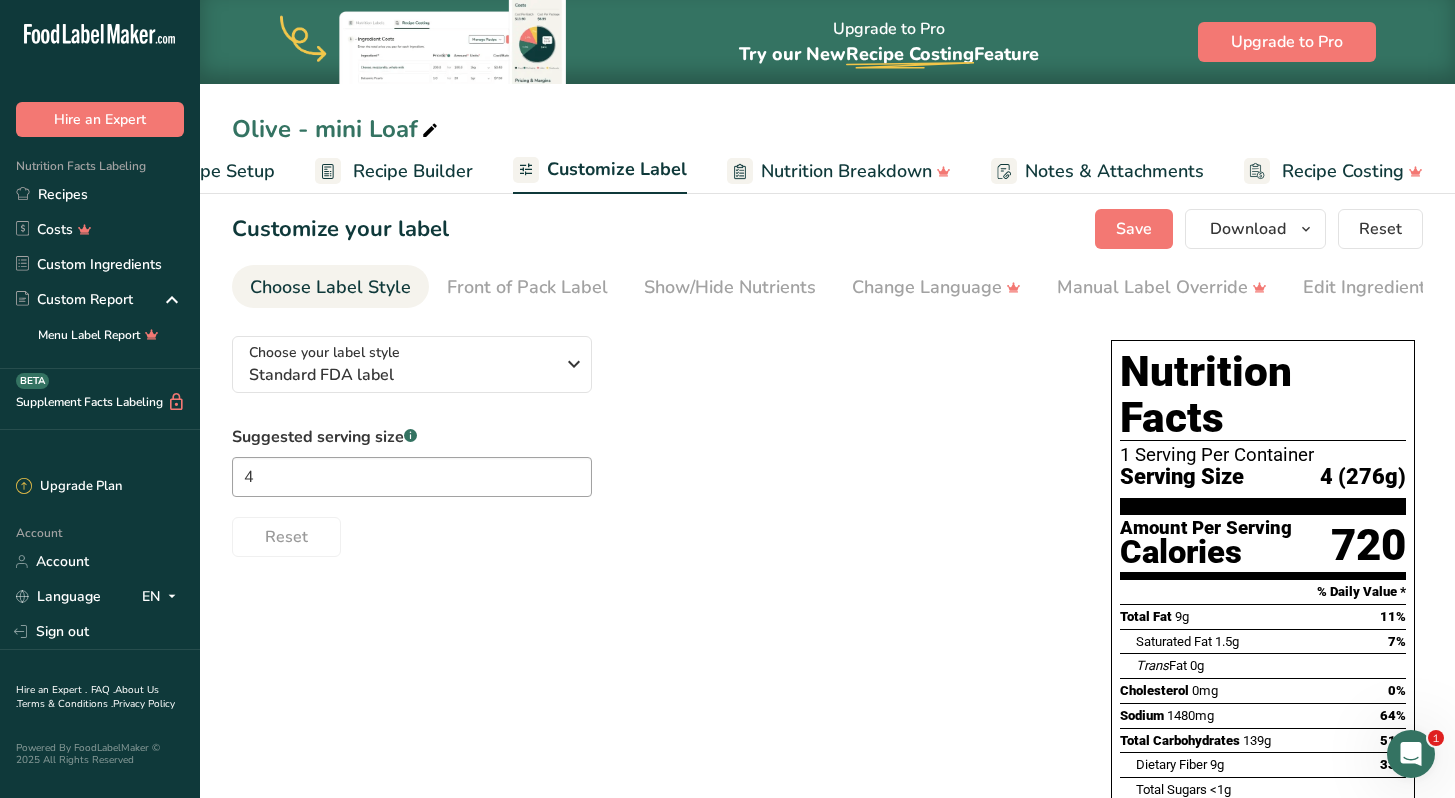 click on "Nutrition Breakdown" at bounding box center [846, 171] 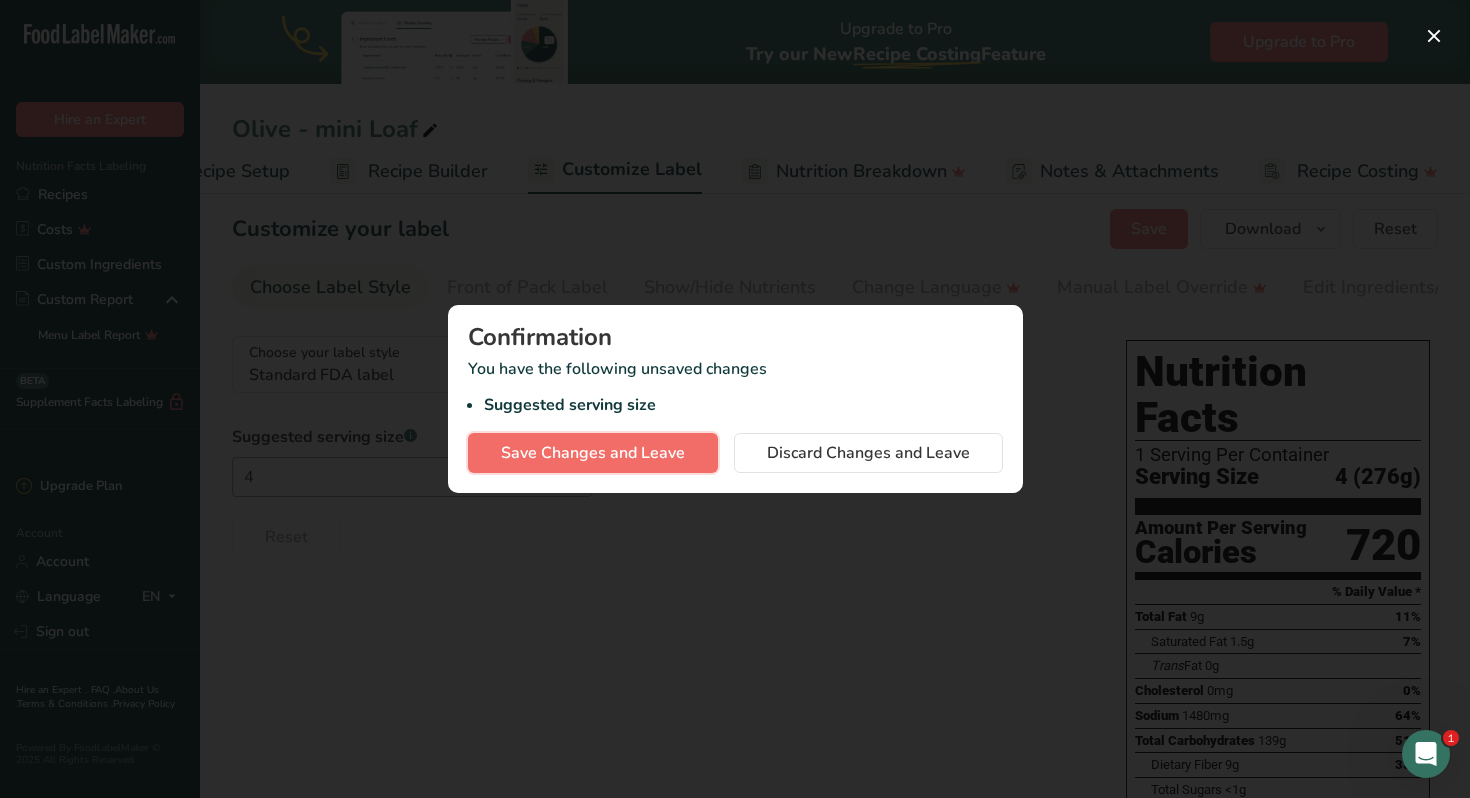 click on "Save Changes and Leave" at bounding box center [593, 453] 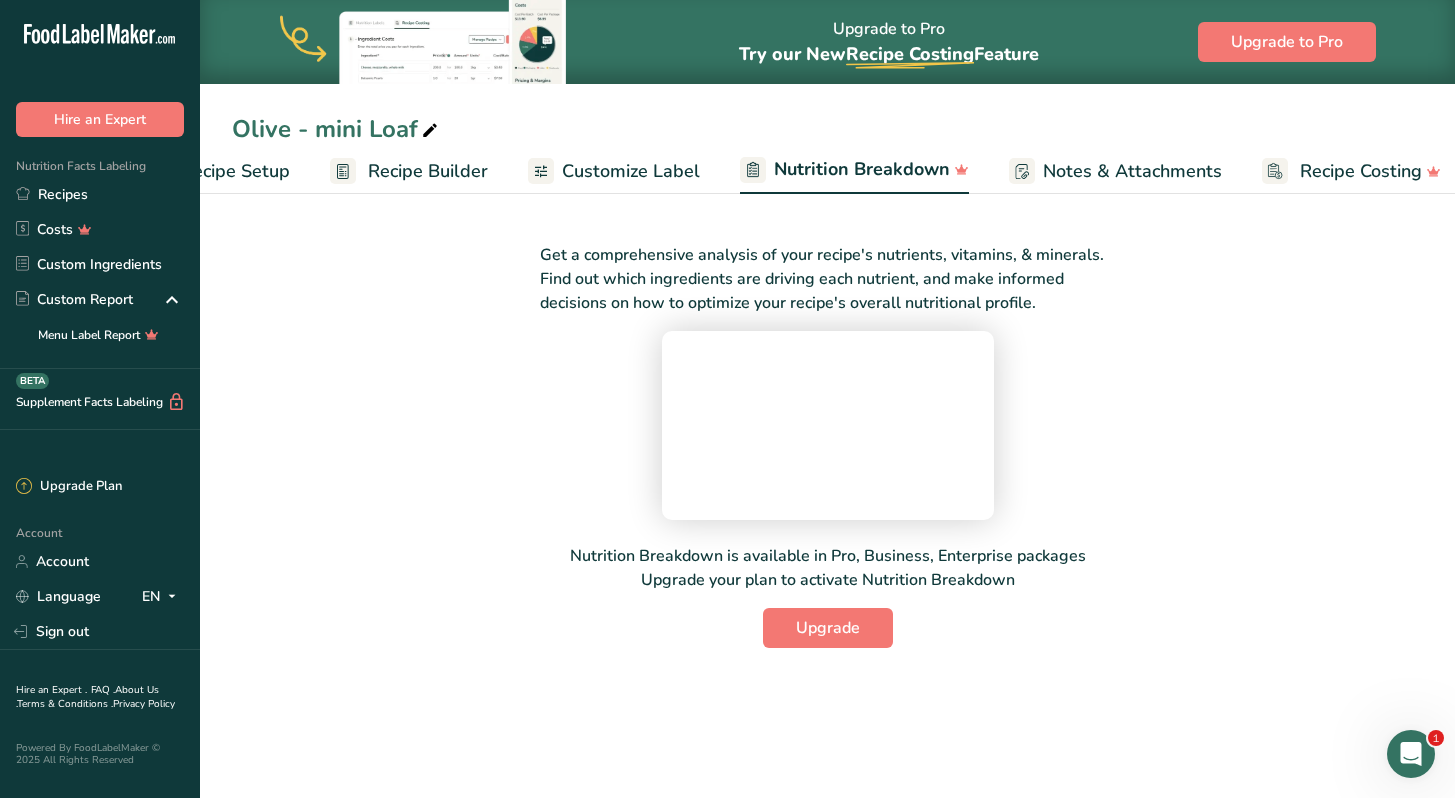scroll, scrollTop: 107, scrollLeft: 0, axis: vertical 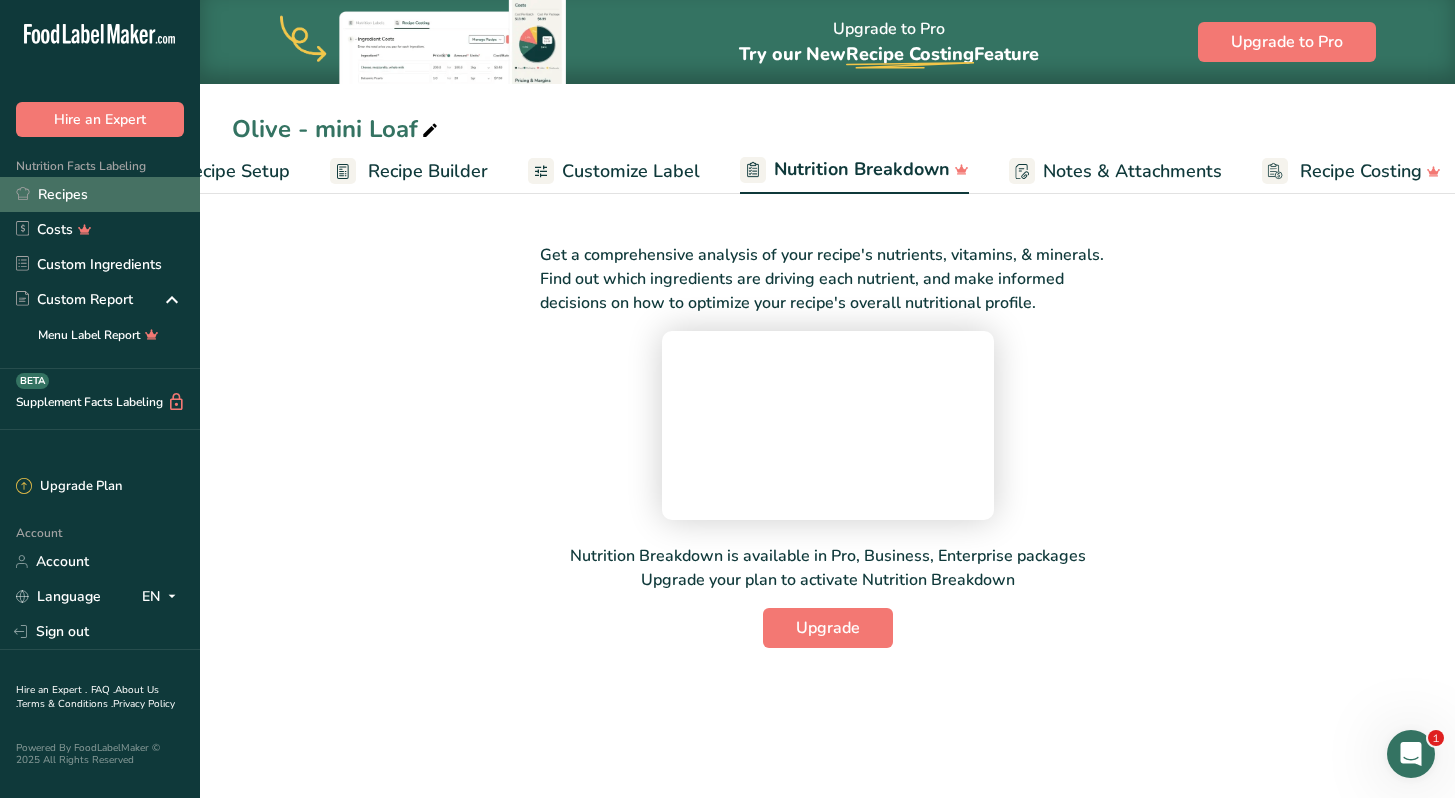 click on "Recipes" at bounding box center (100, 194) 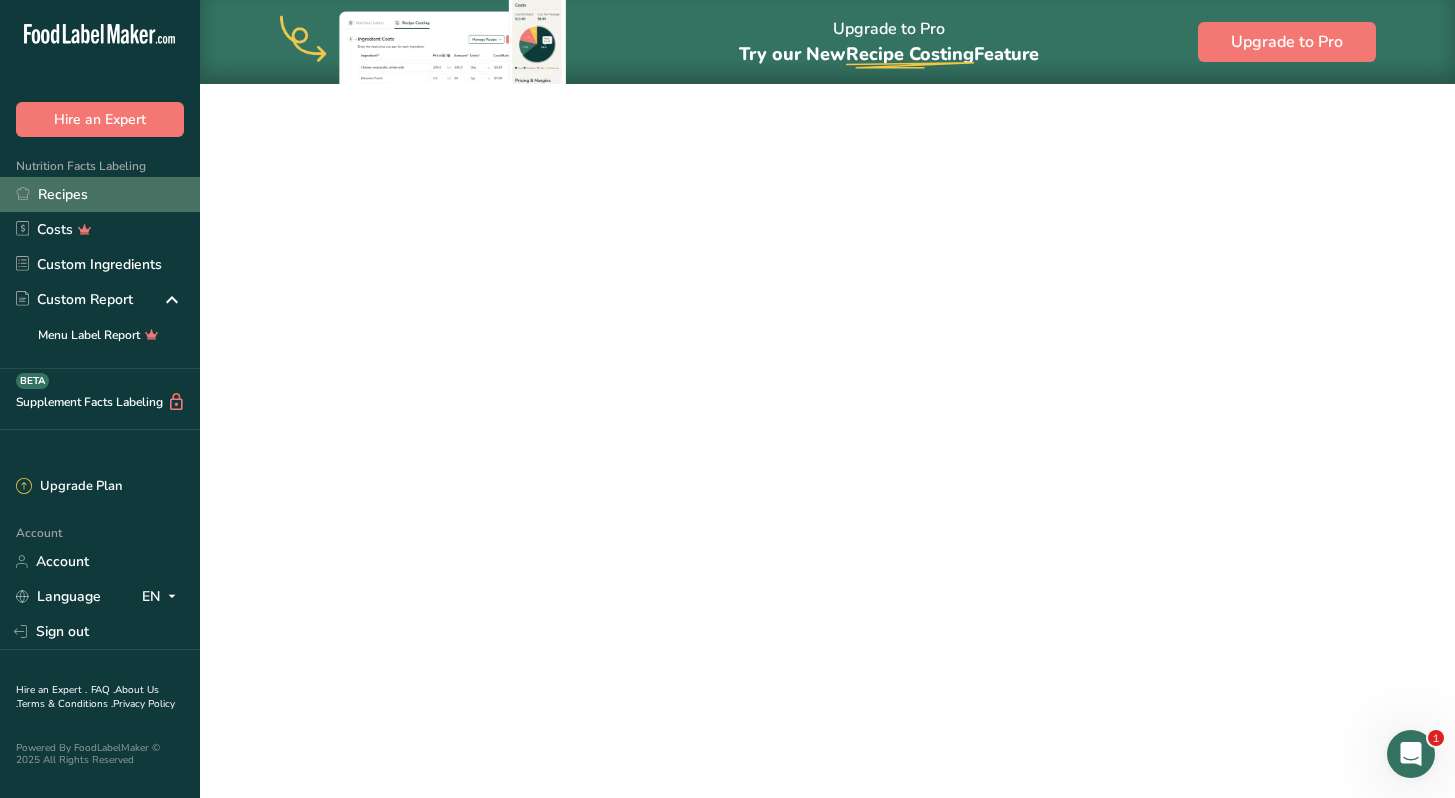 scroll, scrollTop: 0, scrollLeft: 0, axis: both 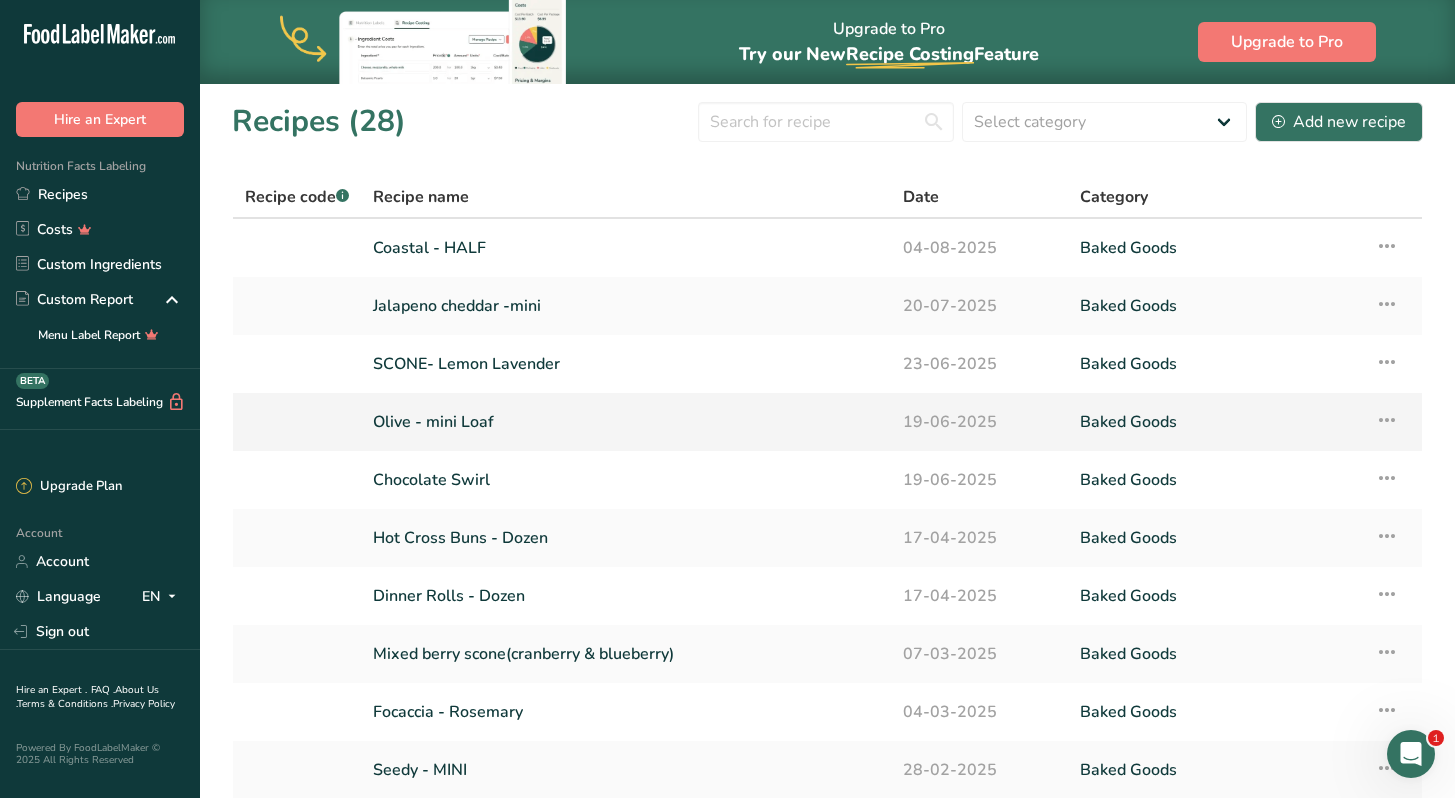 click on "Olive - mini Loaf" at bounding box center [626, 422] 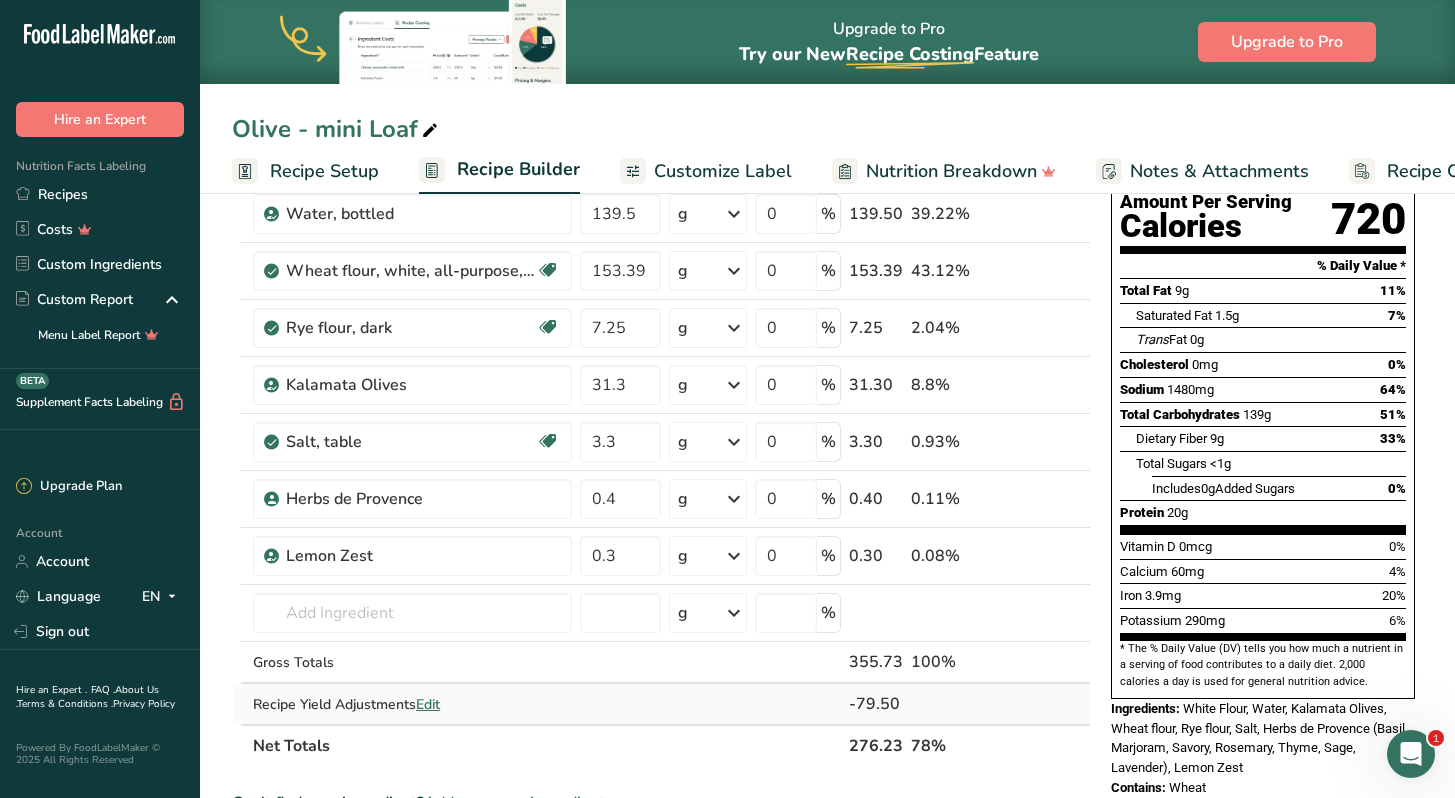scroll, scrollTop: 205, scrollLeft: 0, axis: vertical 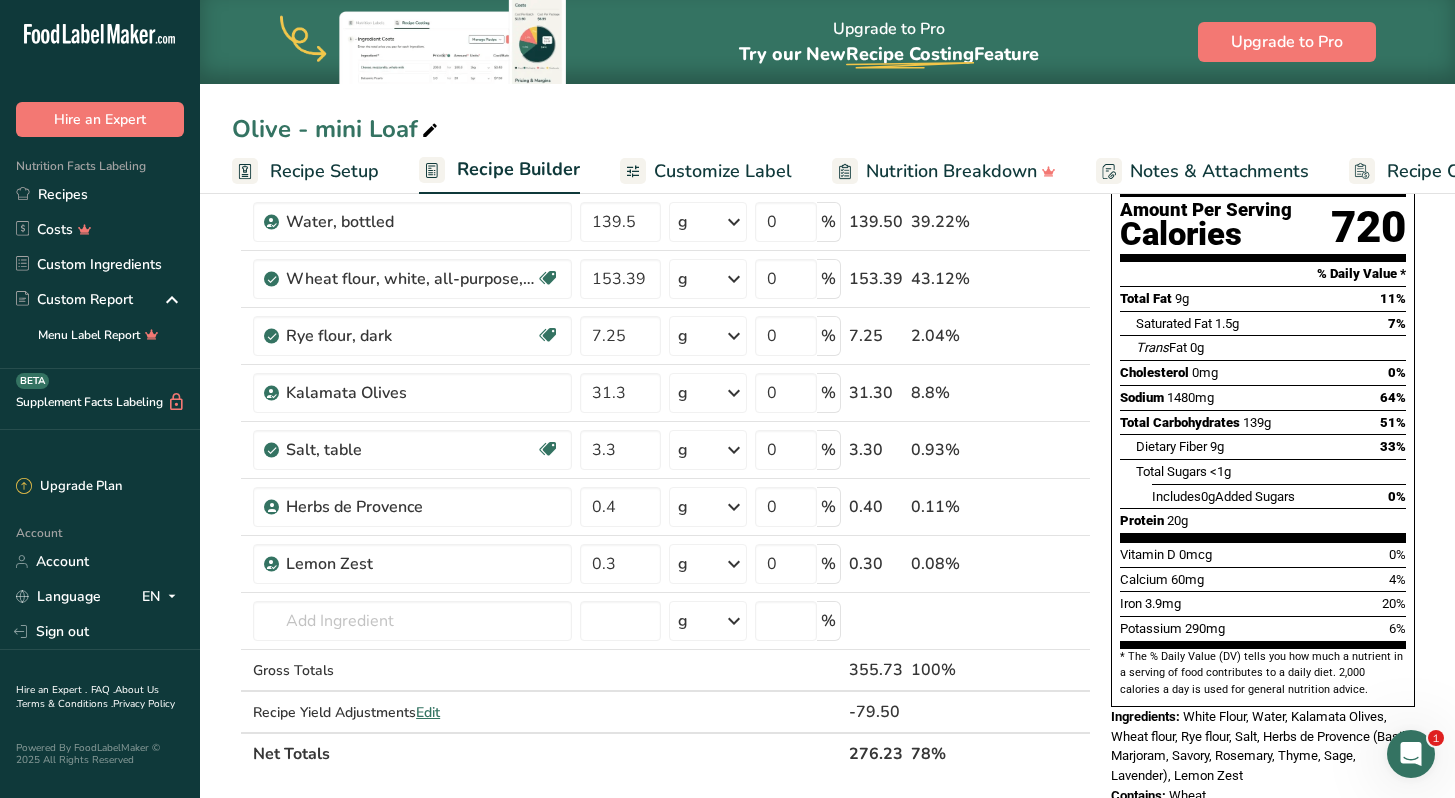 click on "Customize Label" at bounding box center [723, 171] 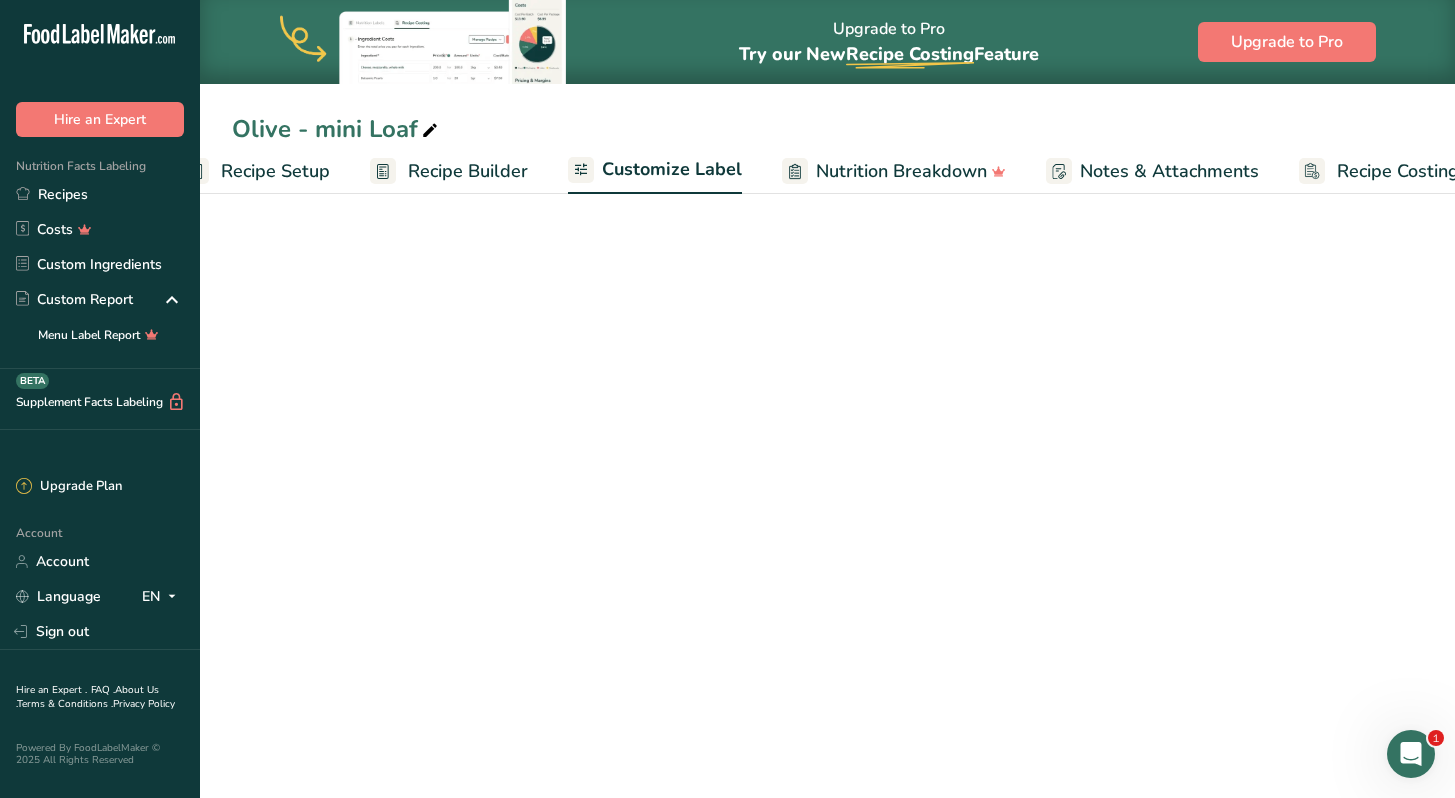 scroll, scrollTop: 0, scrollLeft: 104, axis: horizontal 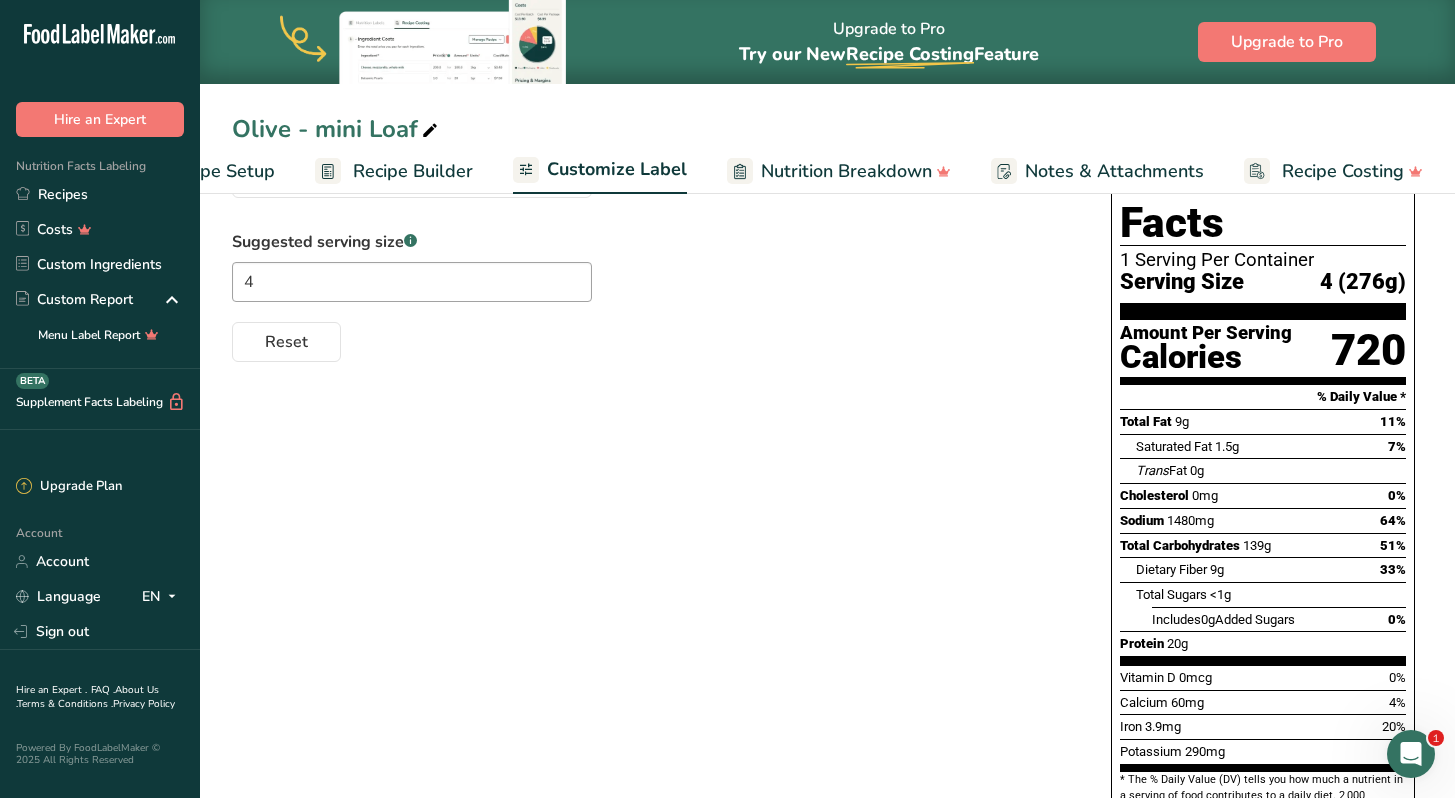 click on "Sodium
1480mg
64%" at bounding box center (1263, 520) 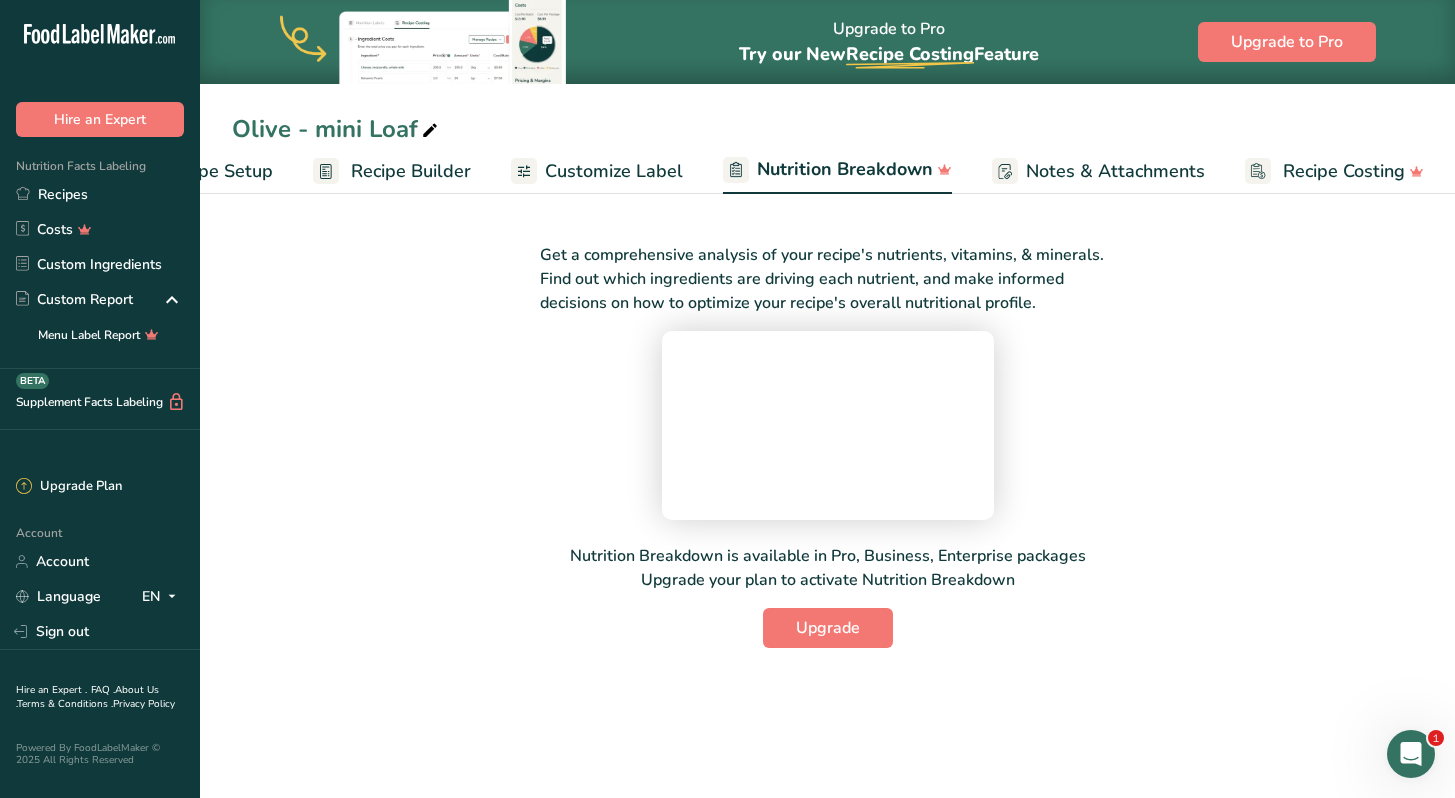 scroll, scrollTop: 107, scrollLeft: 0, axis: vertical 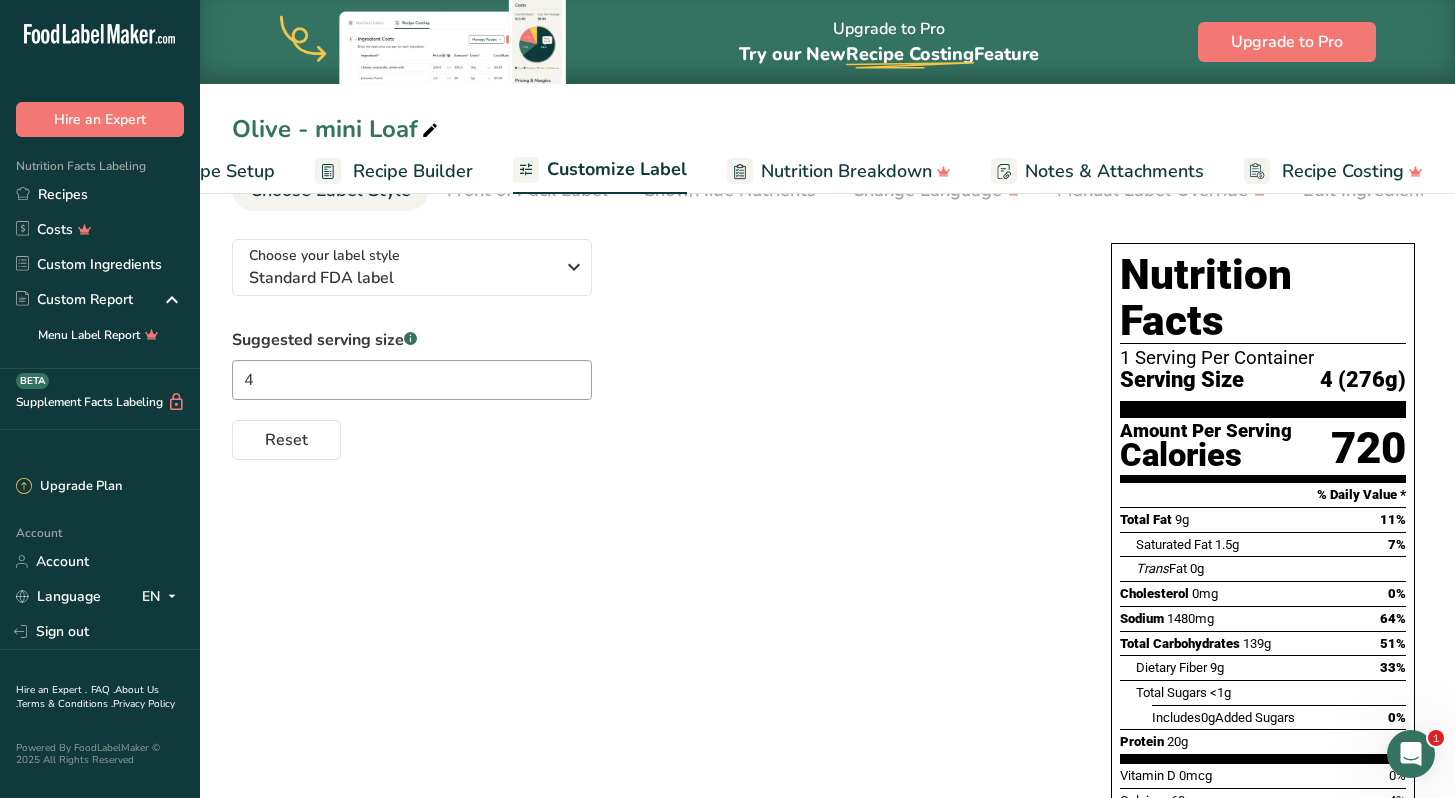 click on "Recipe Builder" at bounding box center [413, 171] 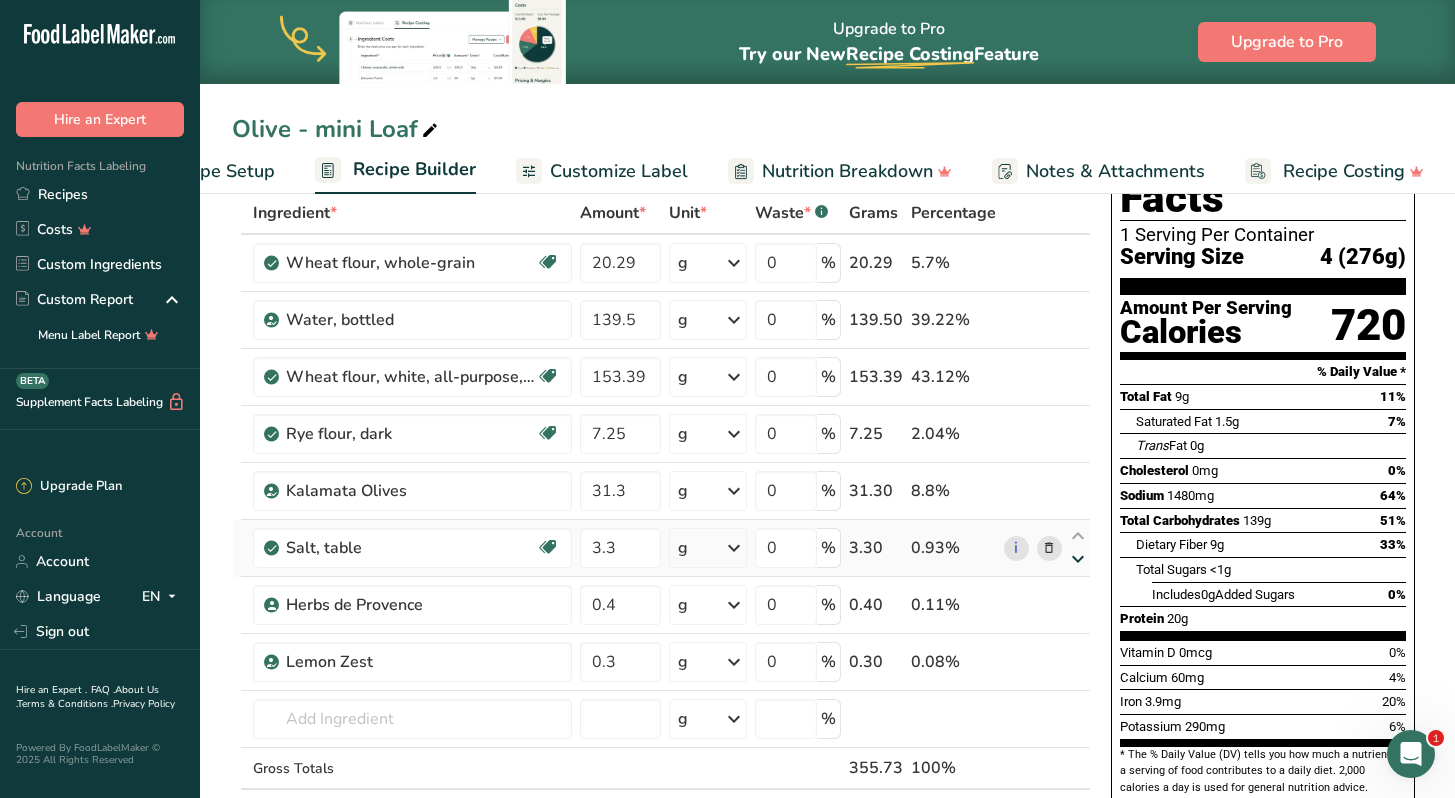 click at bounding box center (1078, 559) 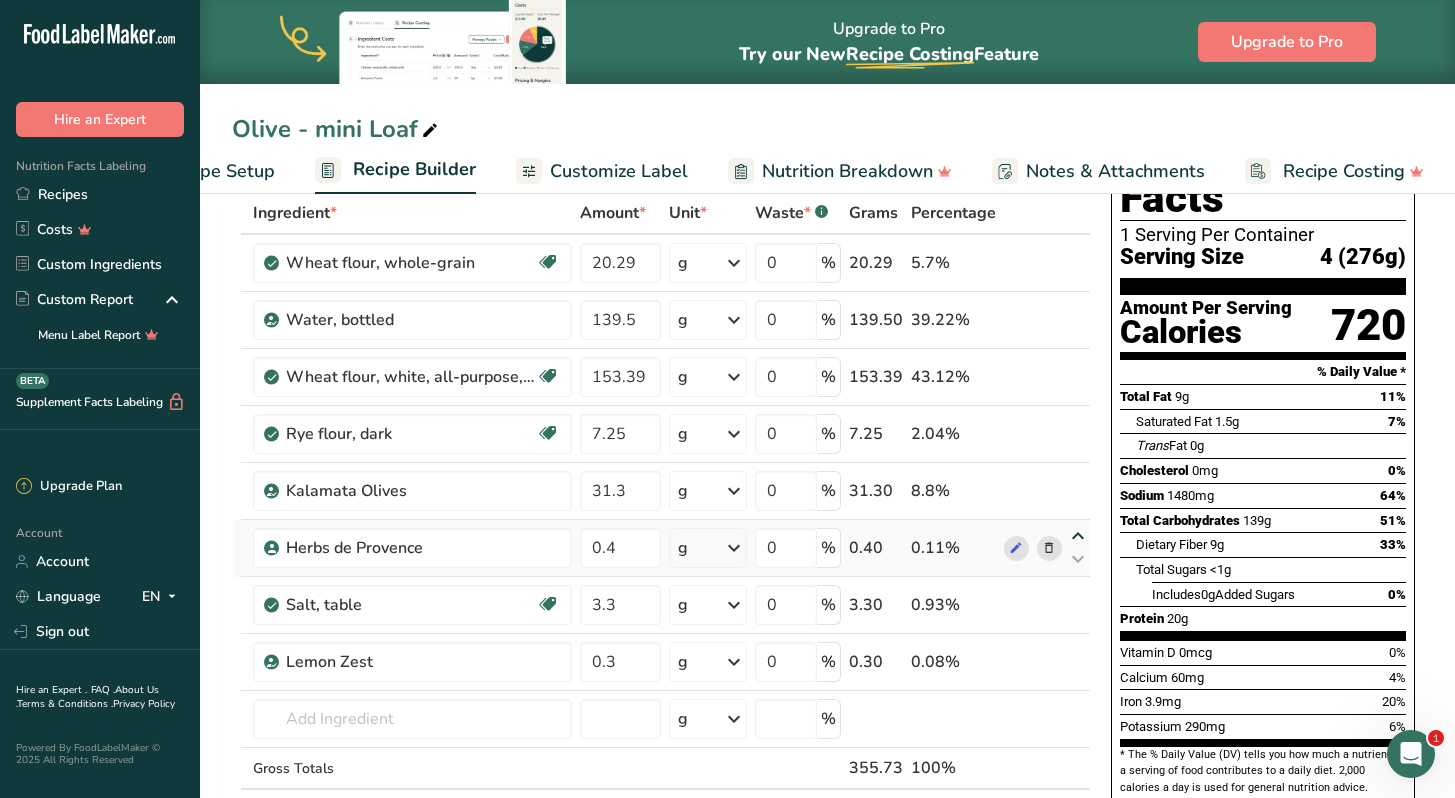 click at bounding box center [1078, 536] 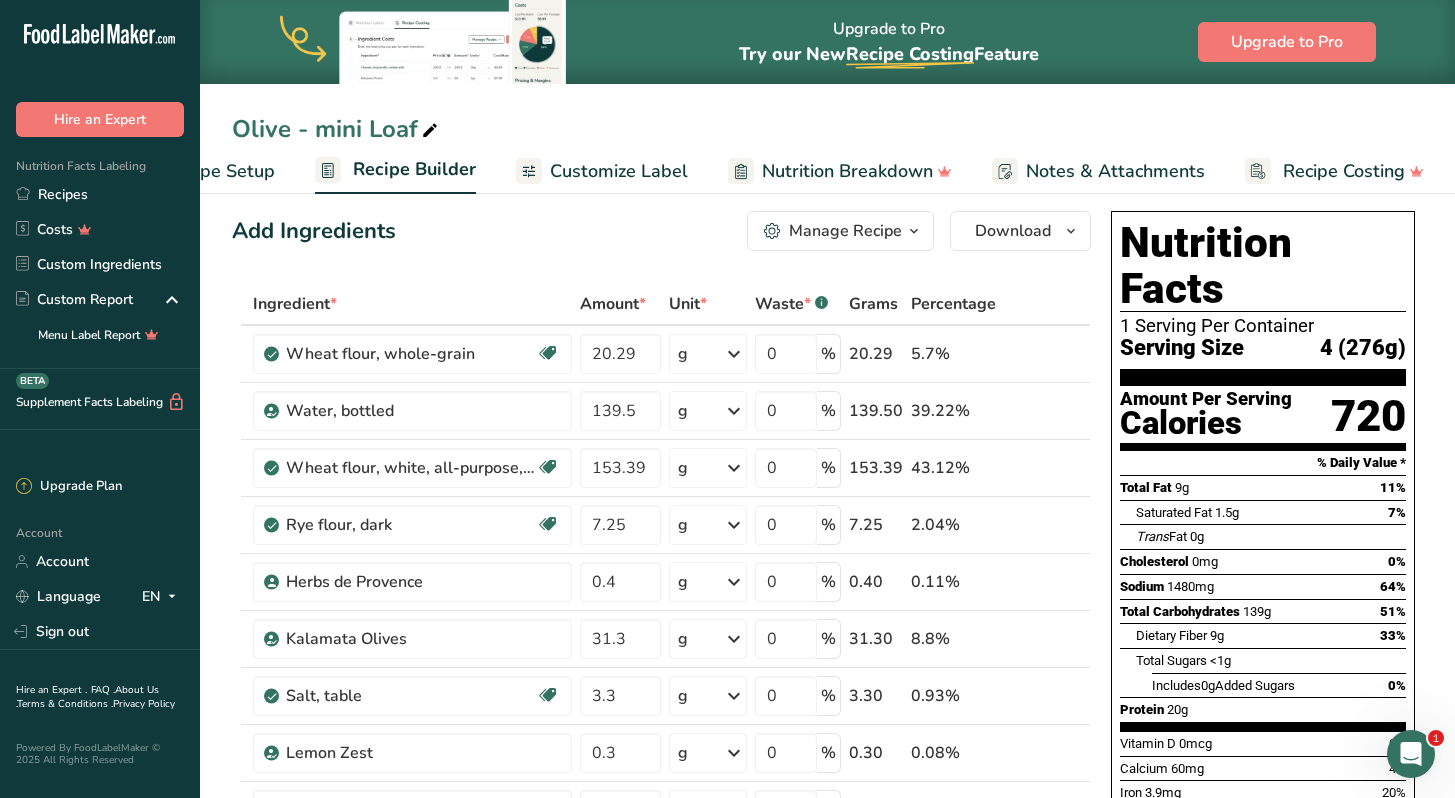 scroll, scrollTop: 0, scrollLeft: 0, axis: both 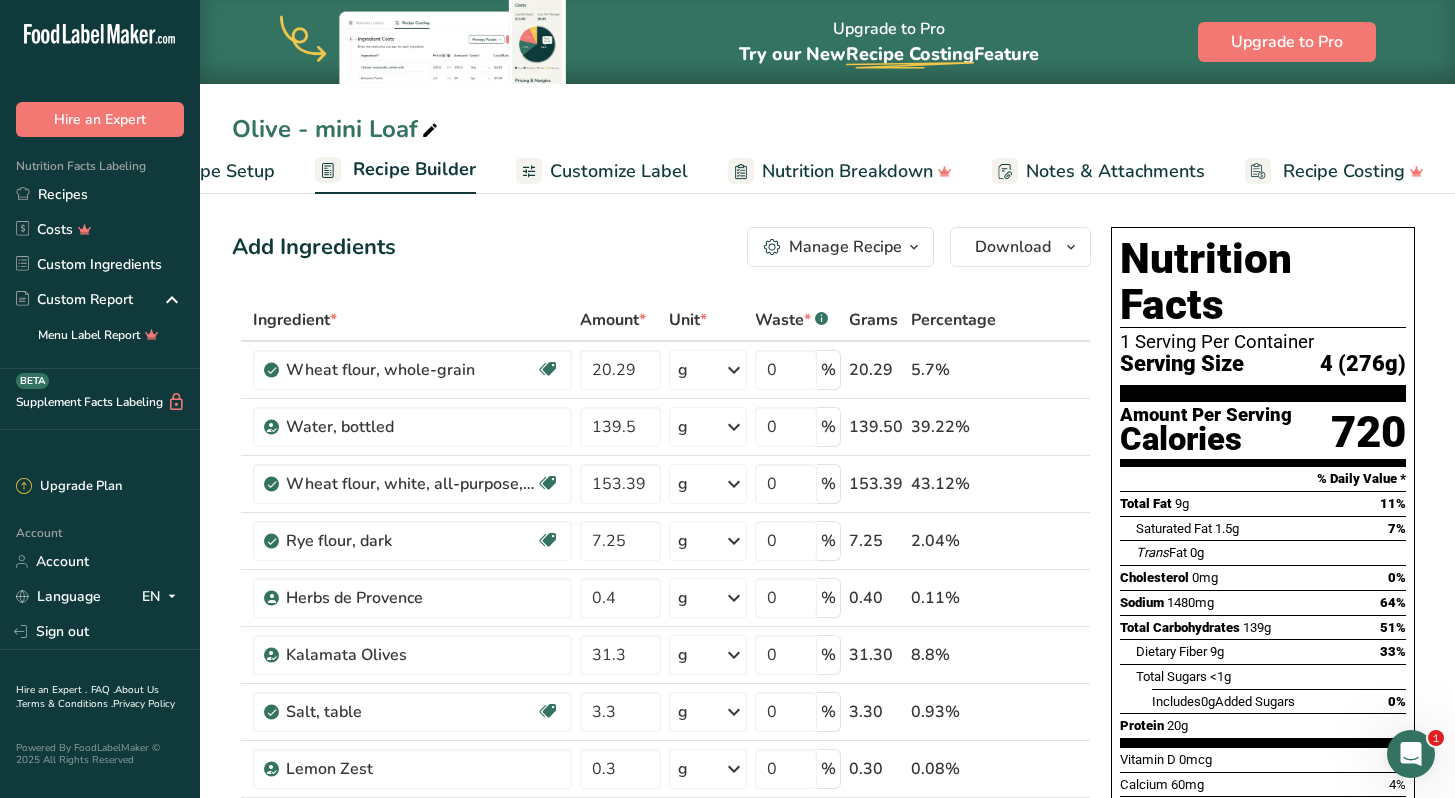 click on "Customize Label" at bounding box center (619, 171) 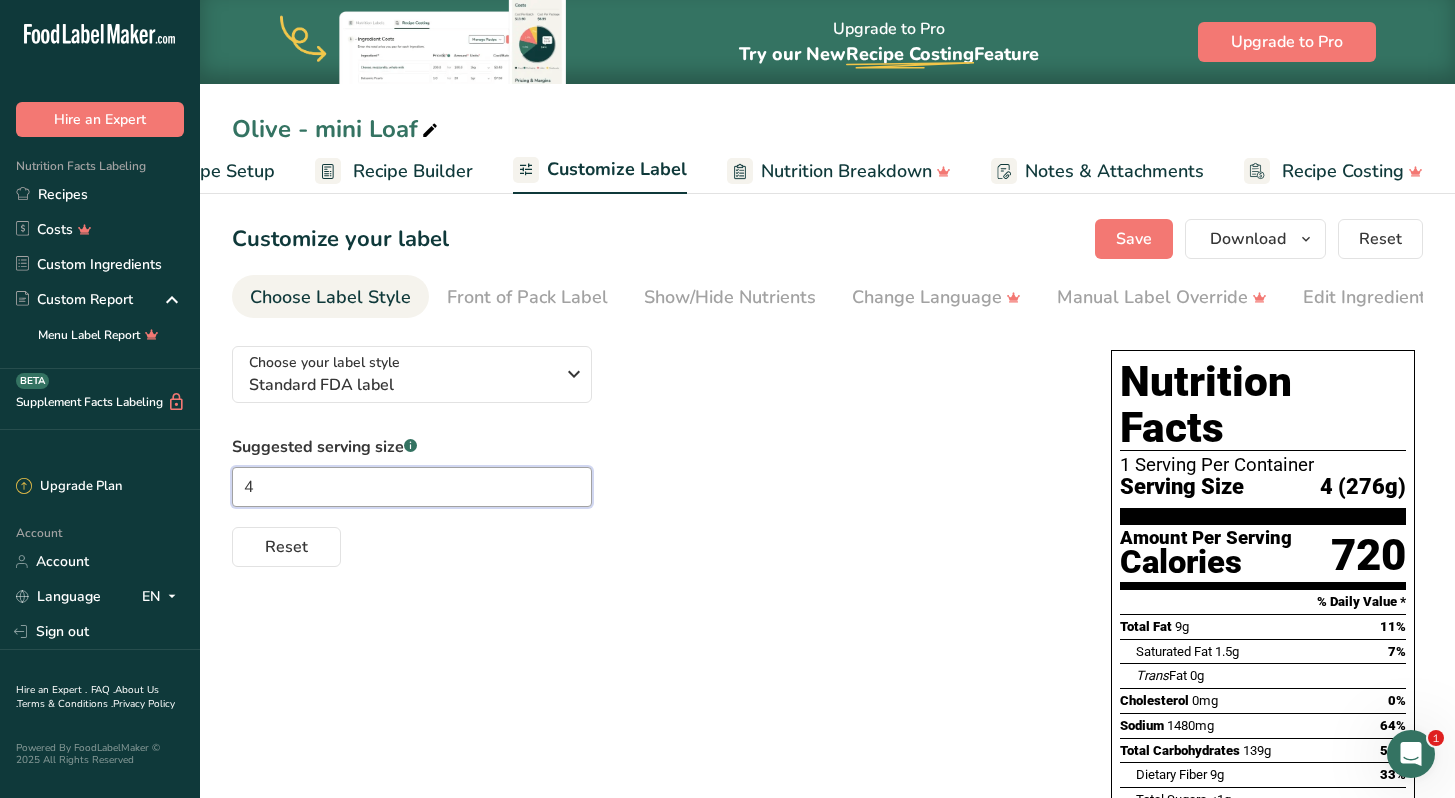 click on "4" at bounding box center [412, 487] 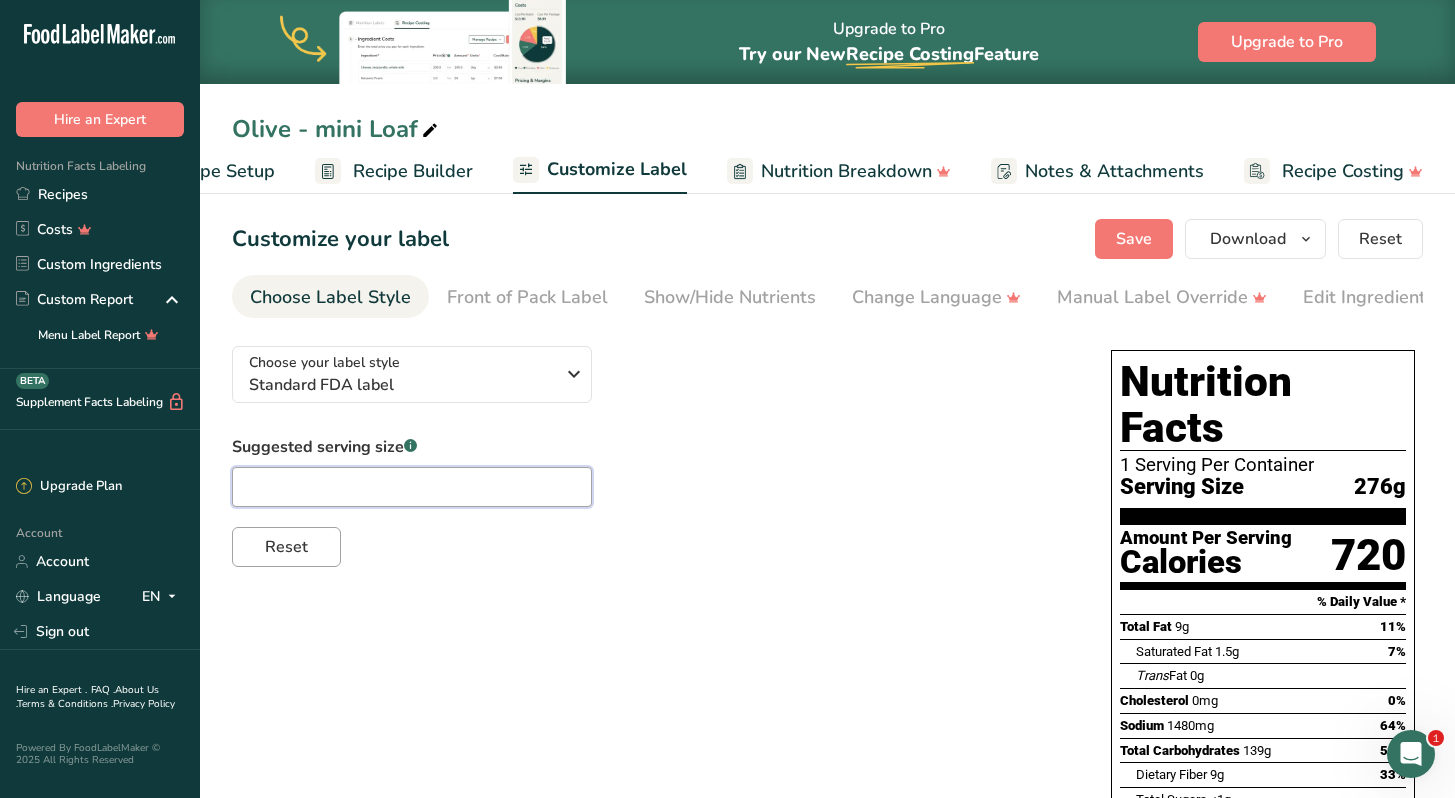 type 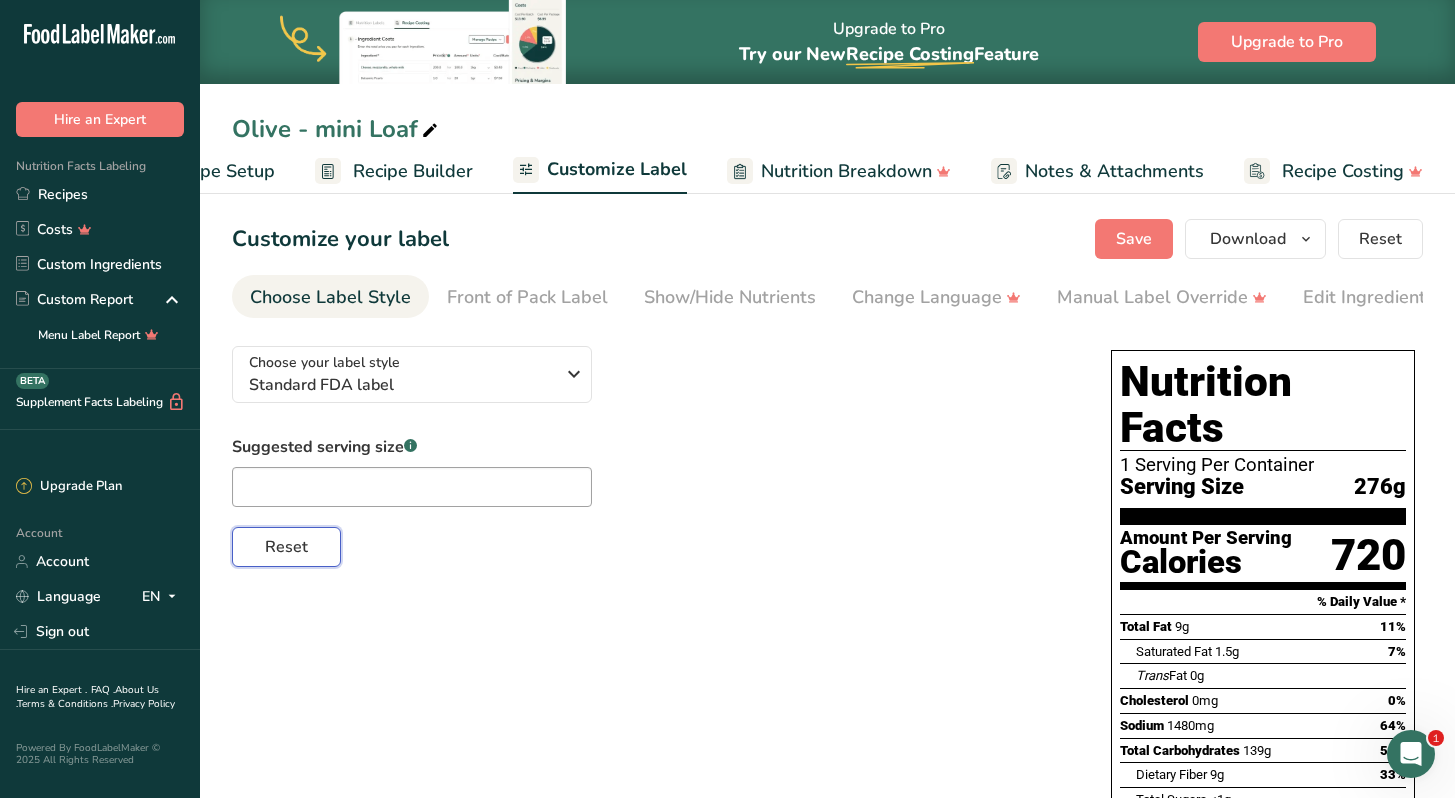 click on "Reset" at bounding box center [286, 547] 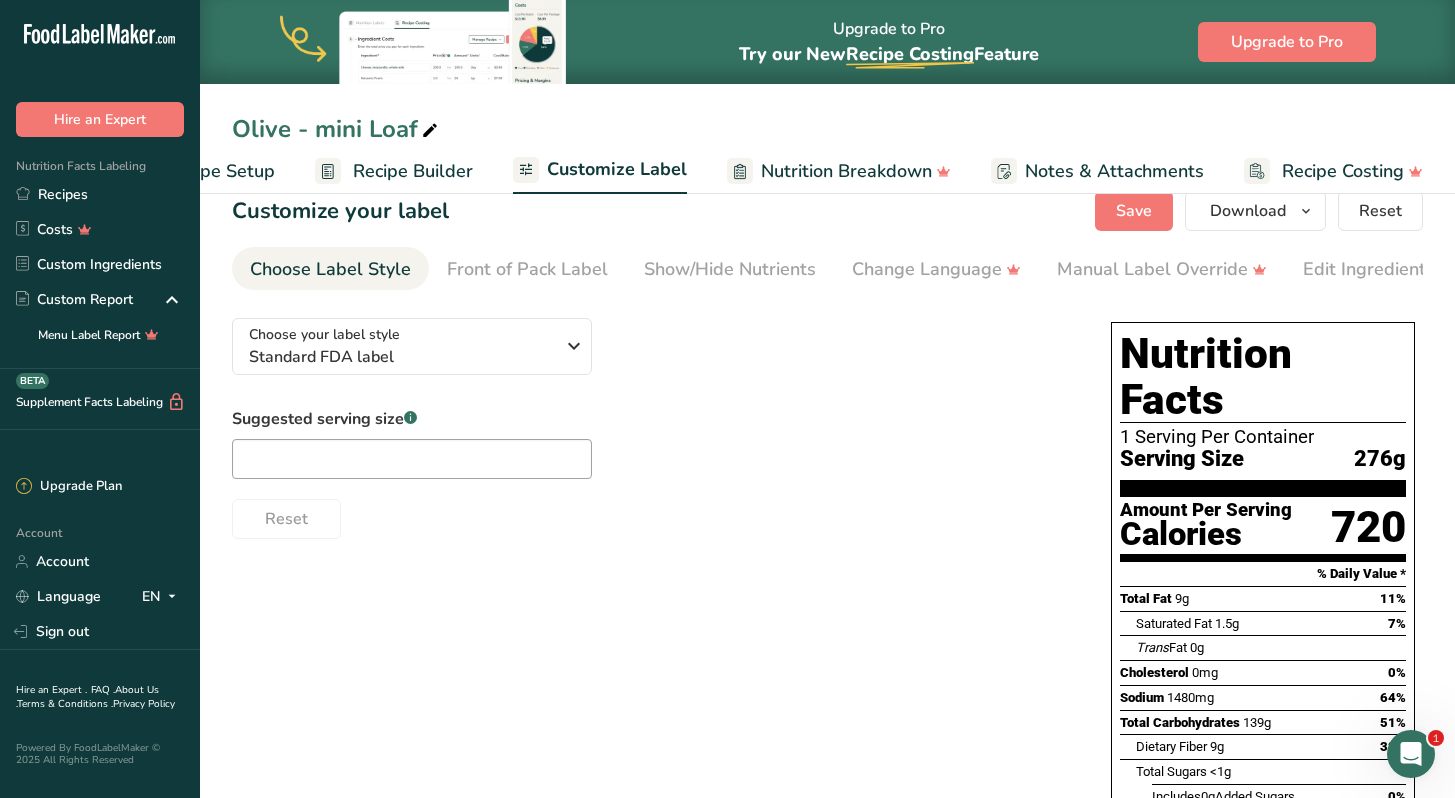 scroll, scrollTop: 17, scrollLeft: 0, axis: vertical 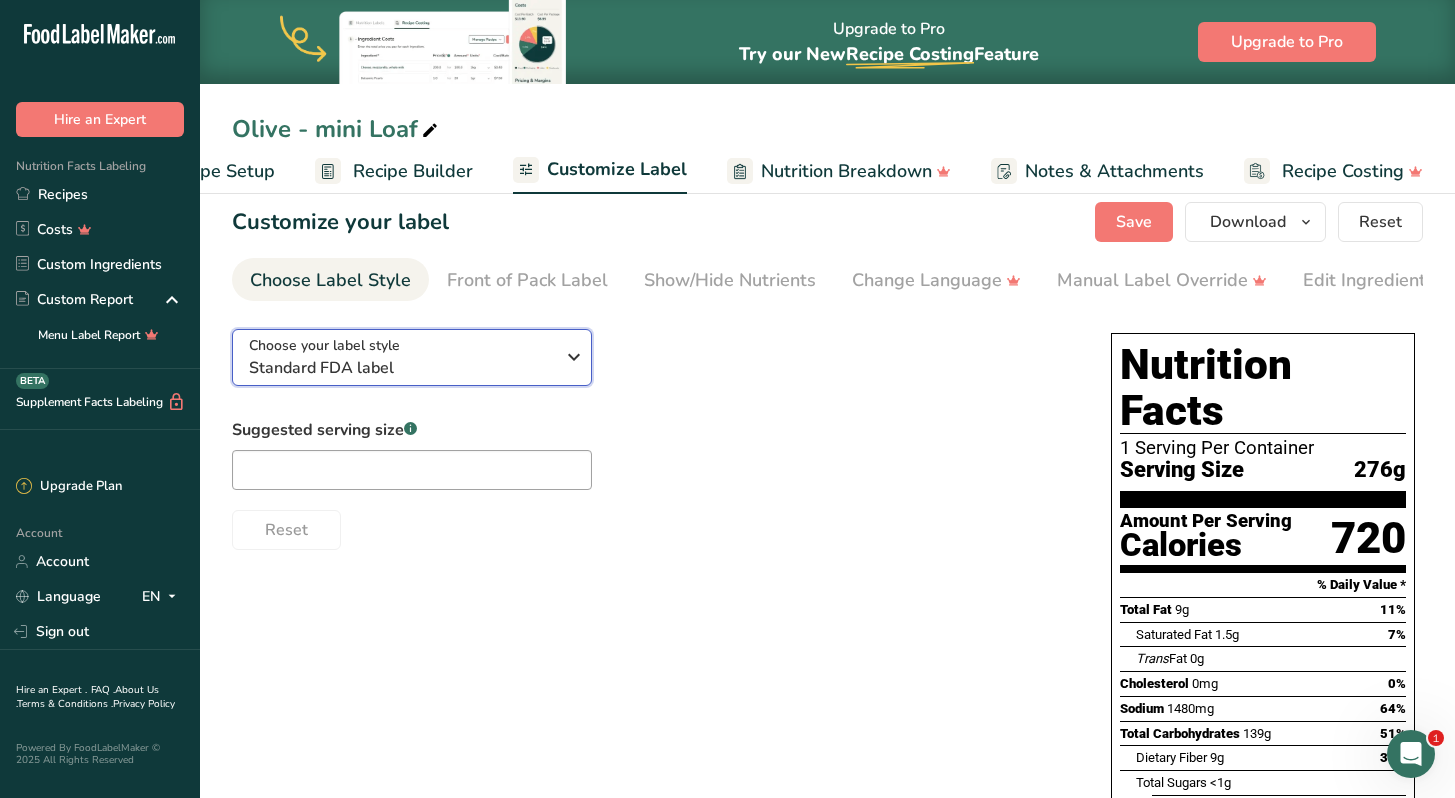 click at bounding box center (574, 357) 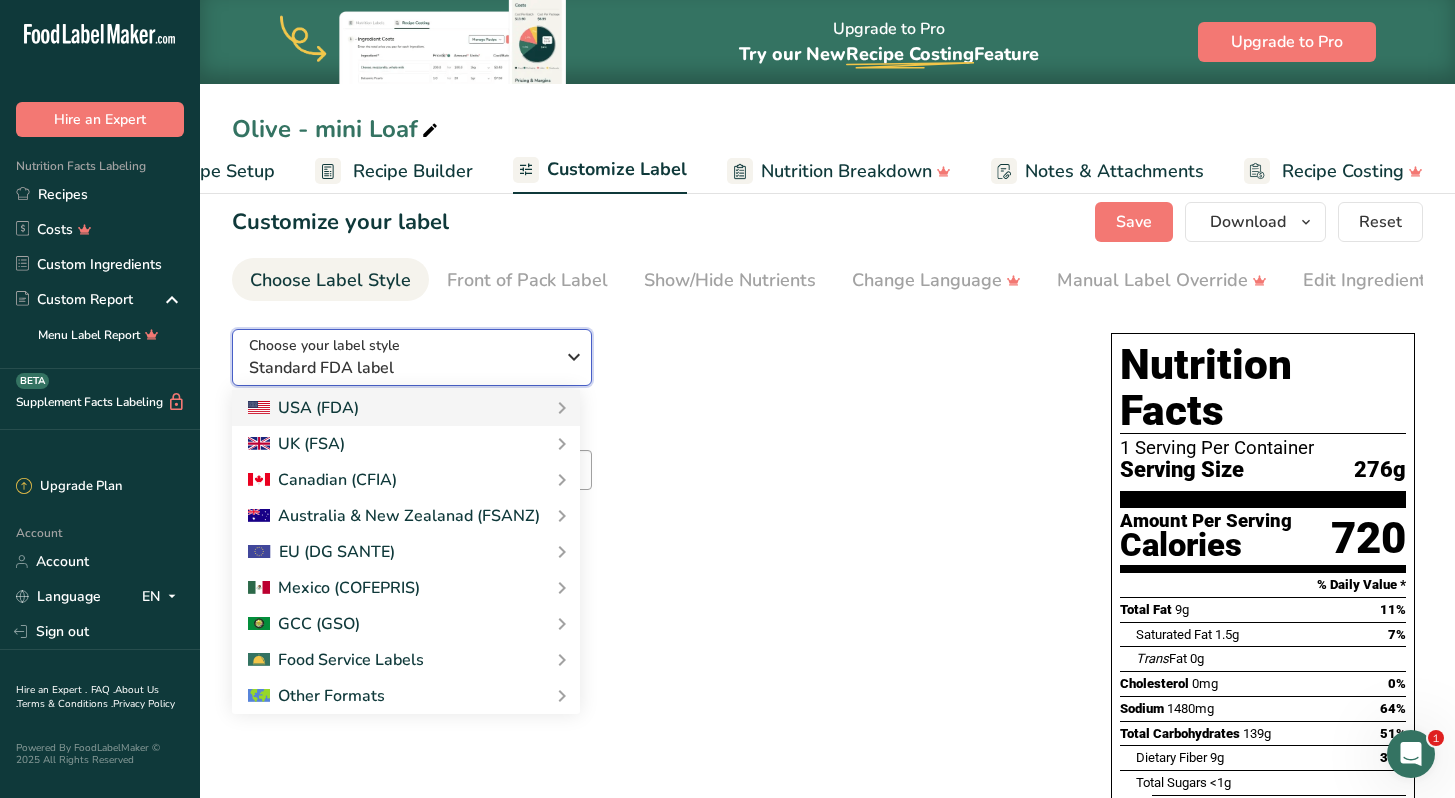 click at bounding box center [574, 357] 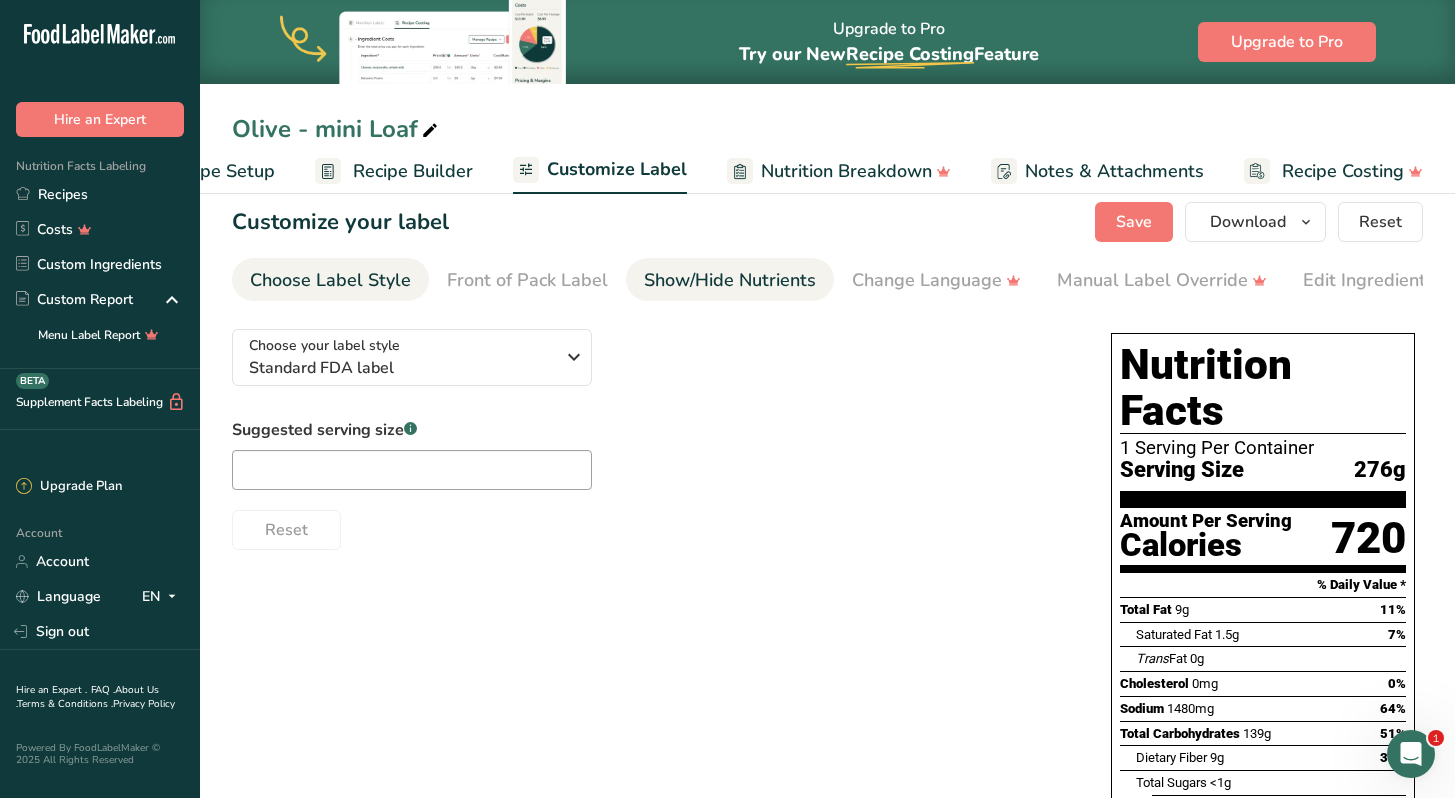 click on "Show/Hide Nutrients" at bounding box center [730, 280] 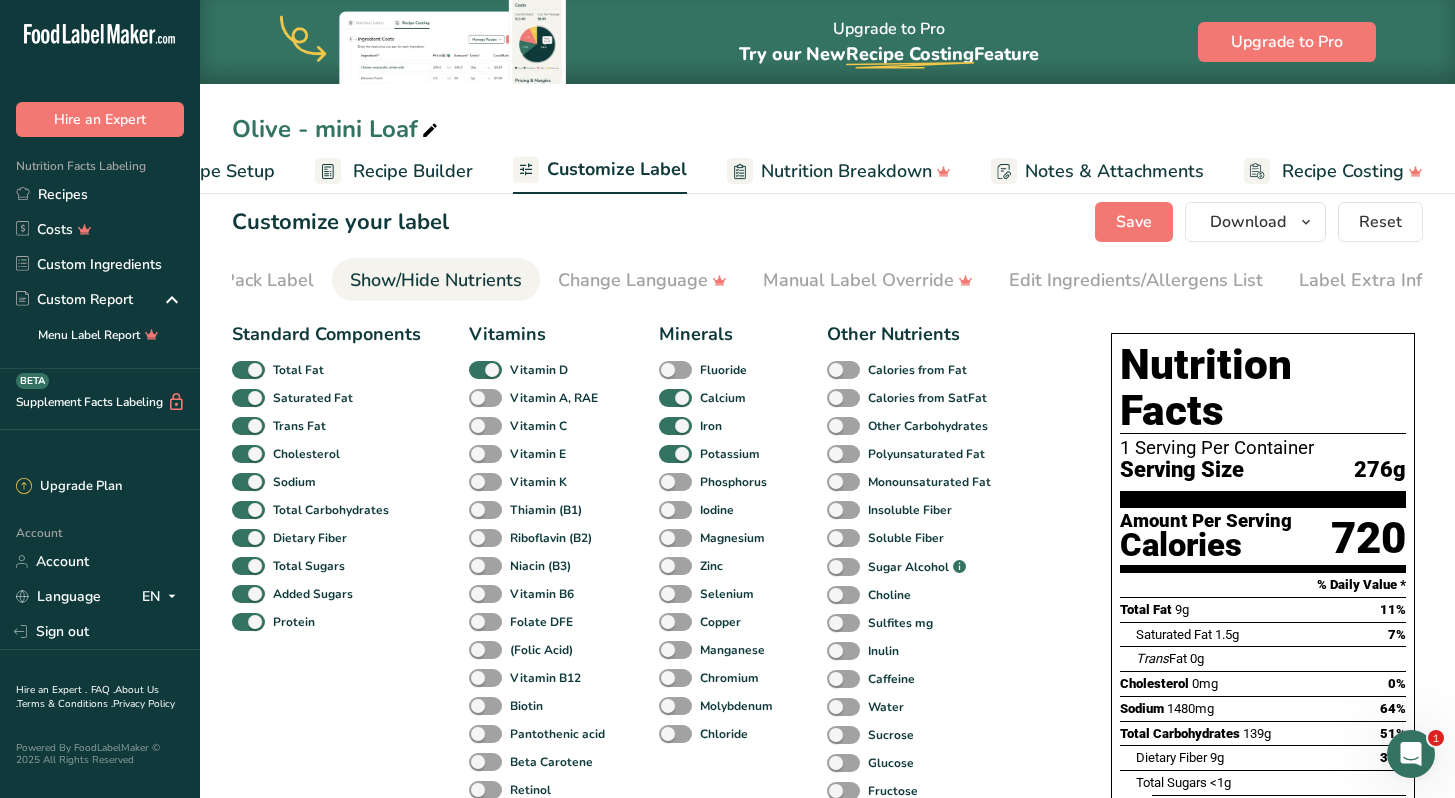 scroll, scrollTop: 0, scrollLeft: 309, axis: horizontal 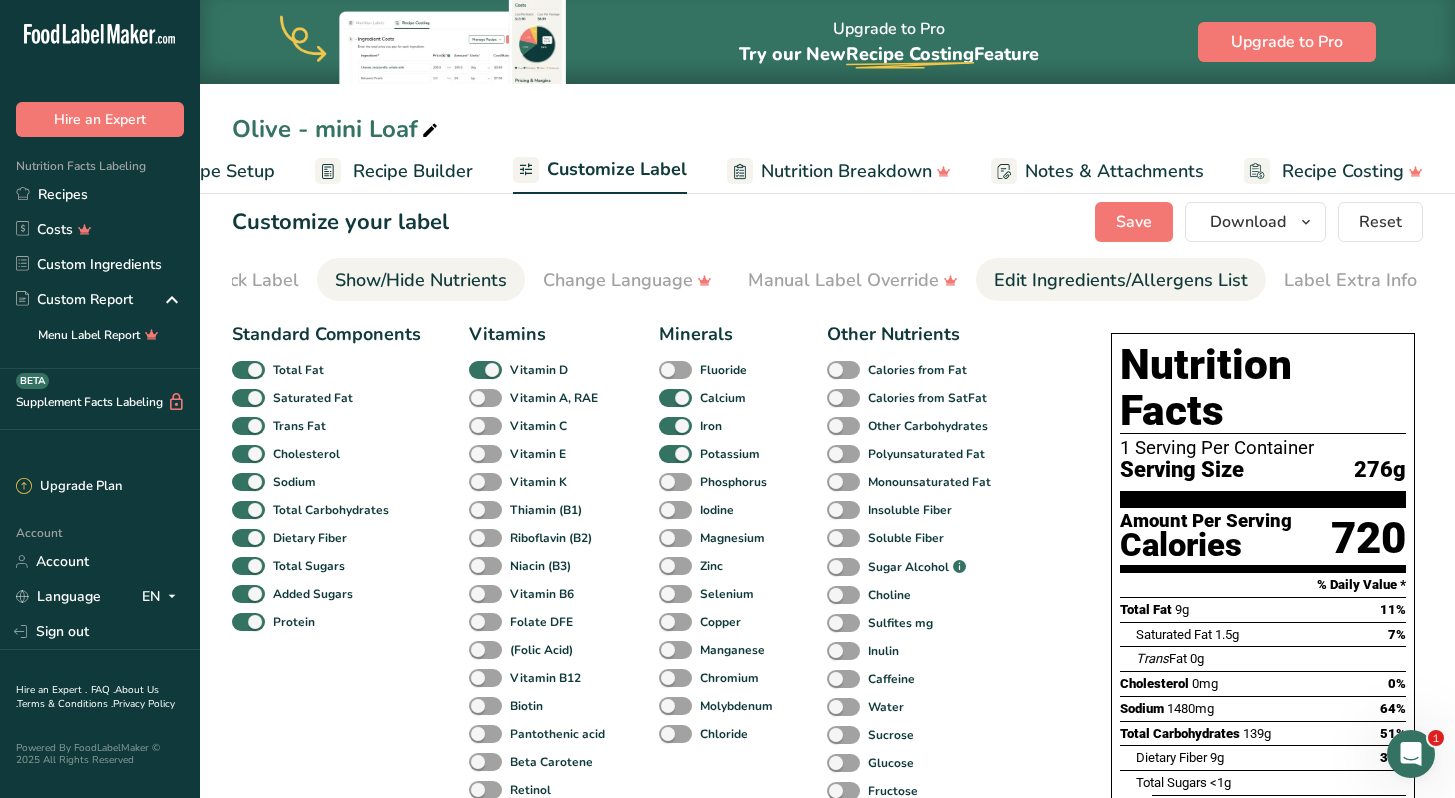 click on "Edit Ingredients/Allergens List" at bounding box center (1121, 280) 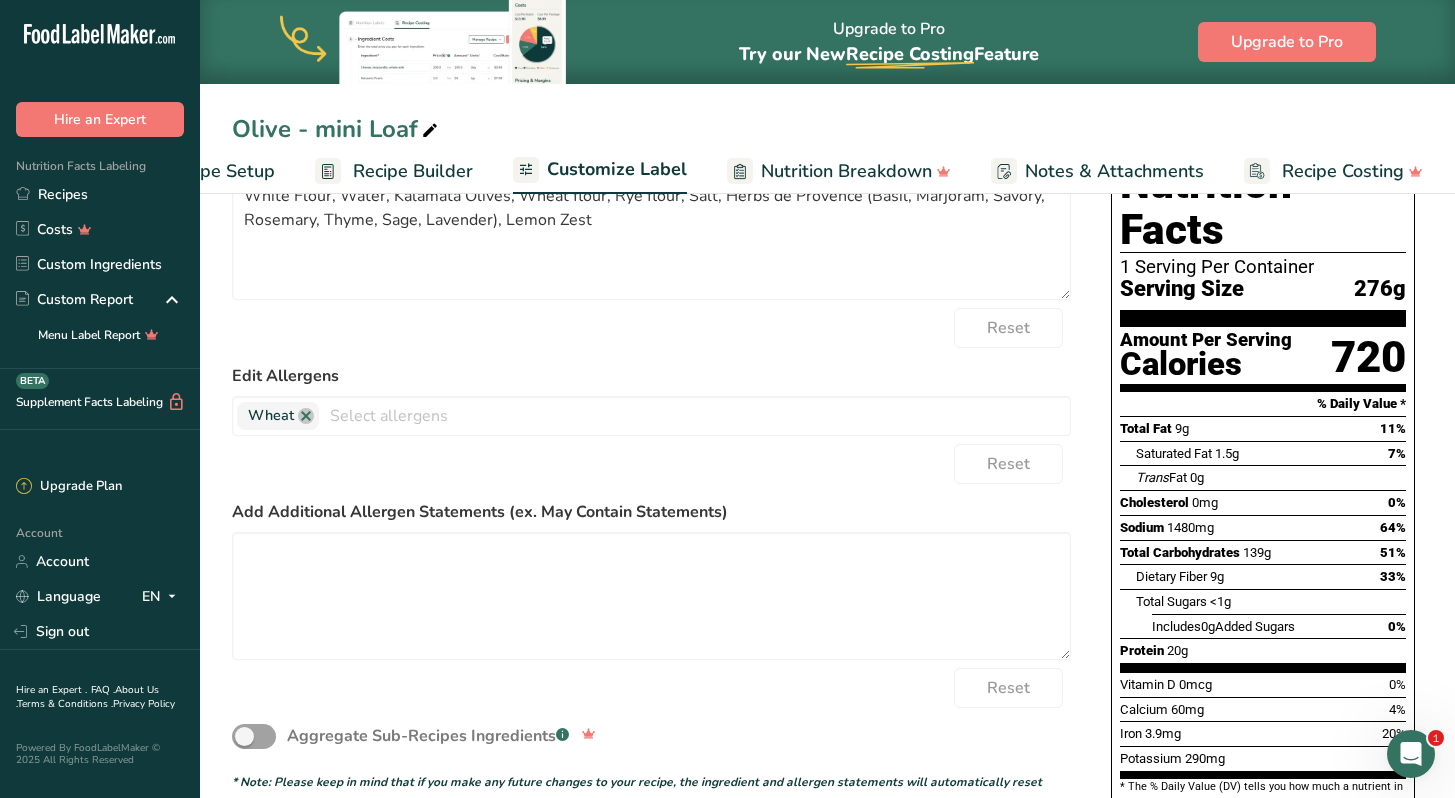 scroll, scrollTop: 190, scrollLeft: 0, axis: vertical 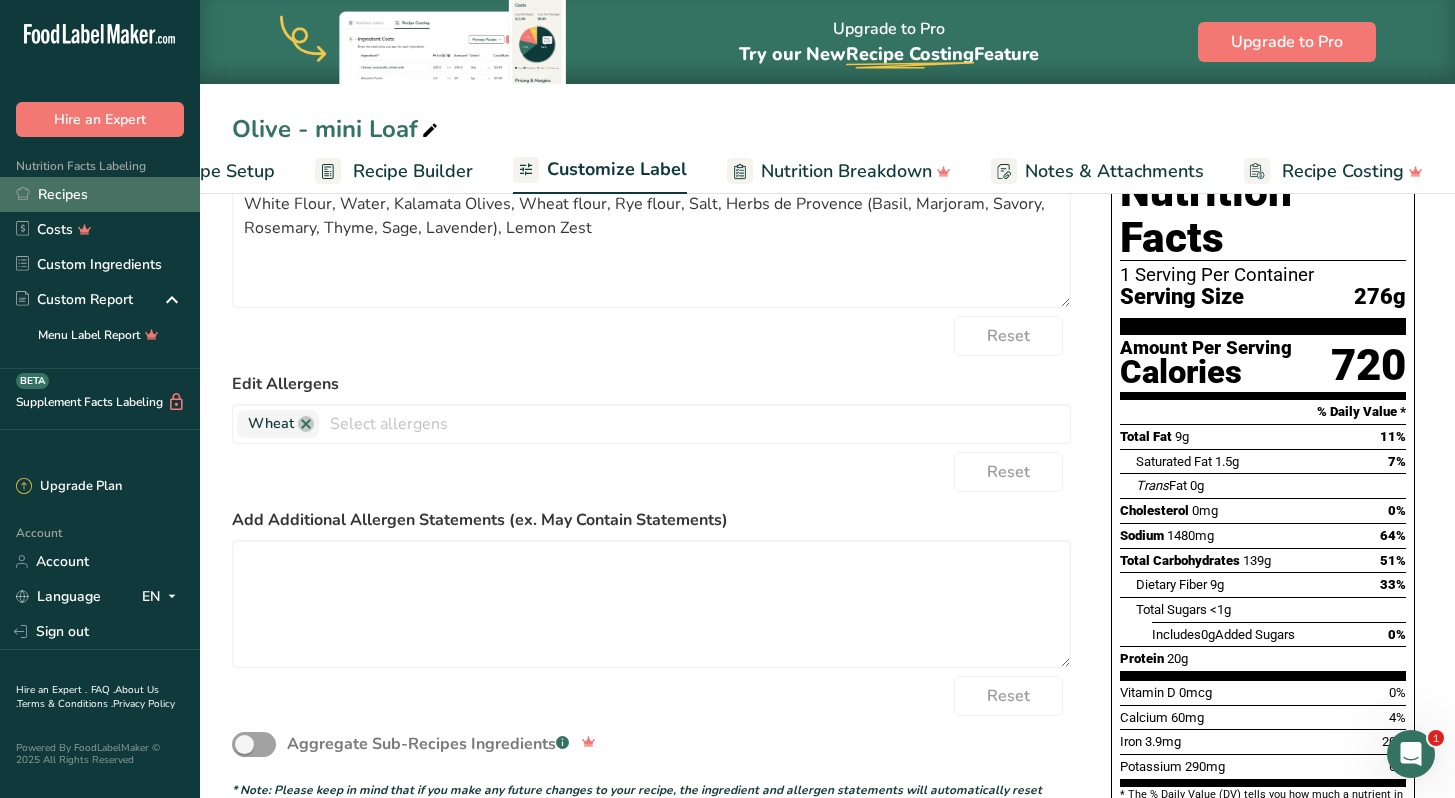 click on "Recipes" at bounding box center (100, 194) 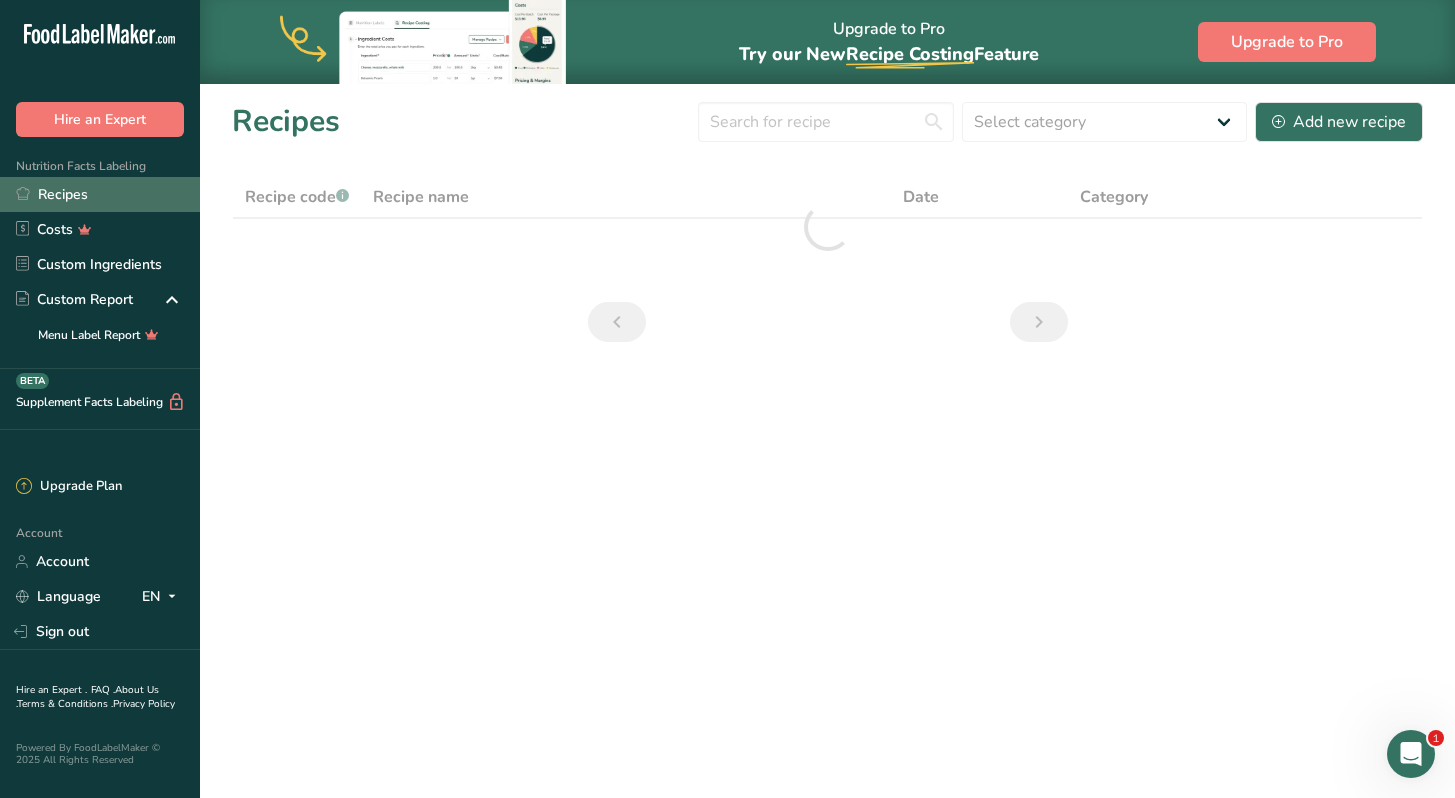 scroll, scrollTop: 0, scrollLeft: 0, axis: both 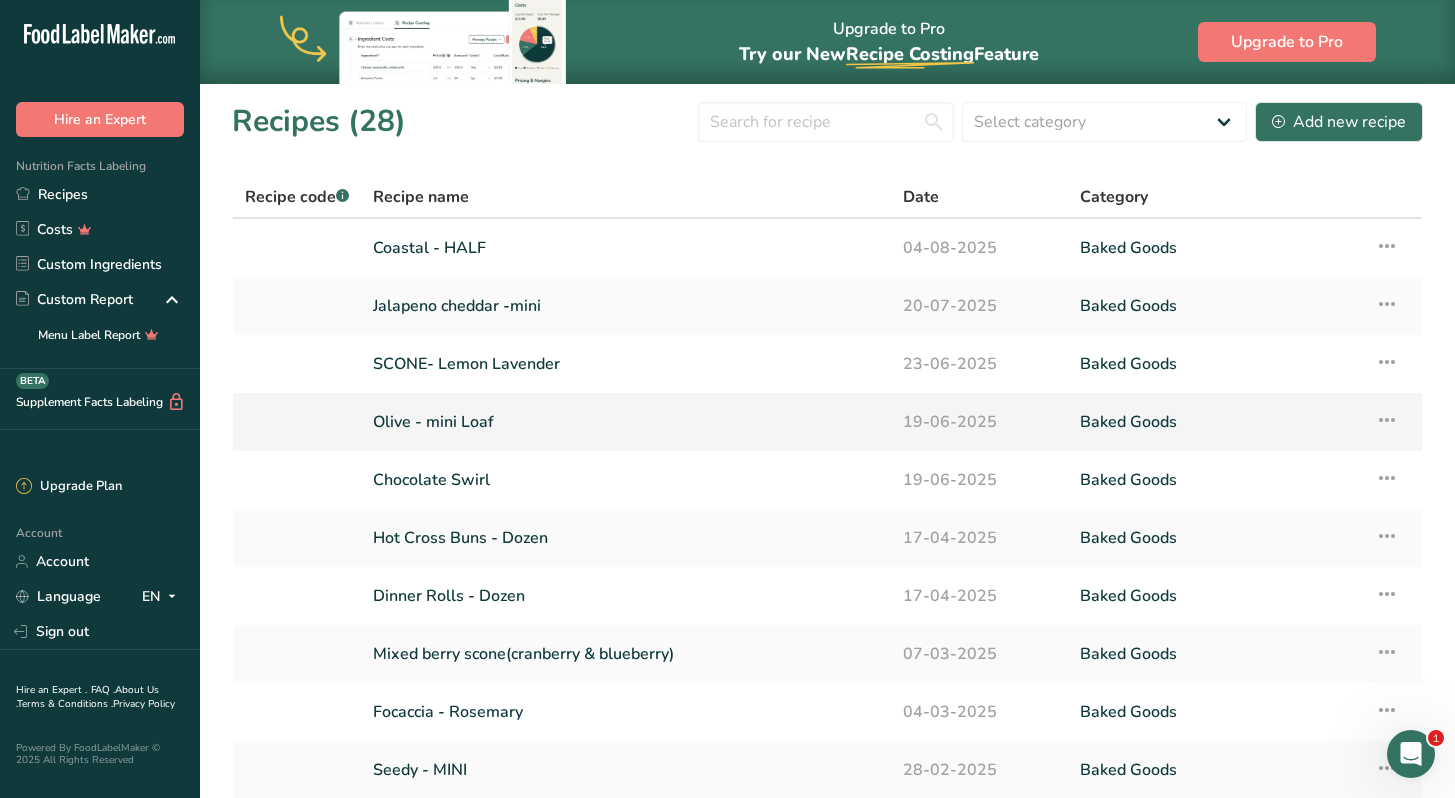 click at bounding box center [1387, 420] 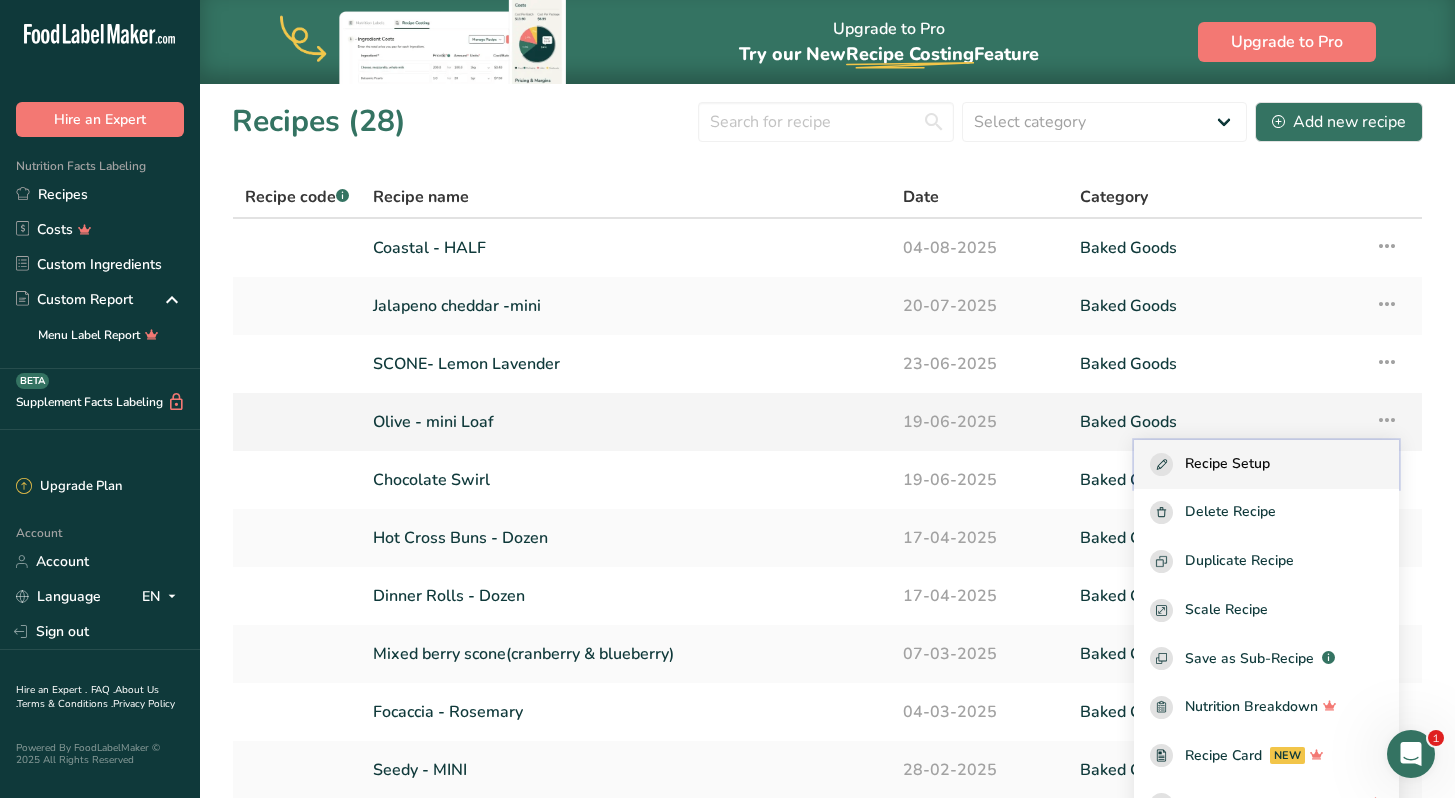 click on "Recipe Setup" at bounding box center (1266, 464) 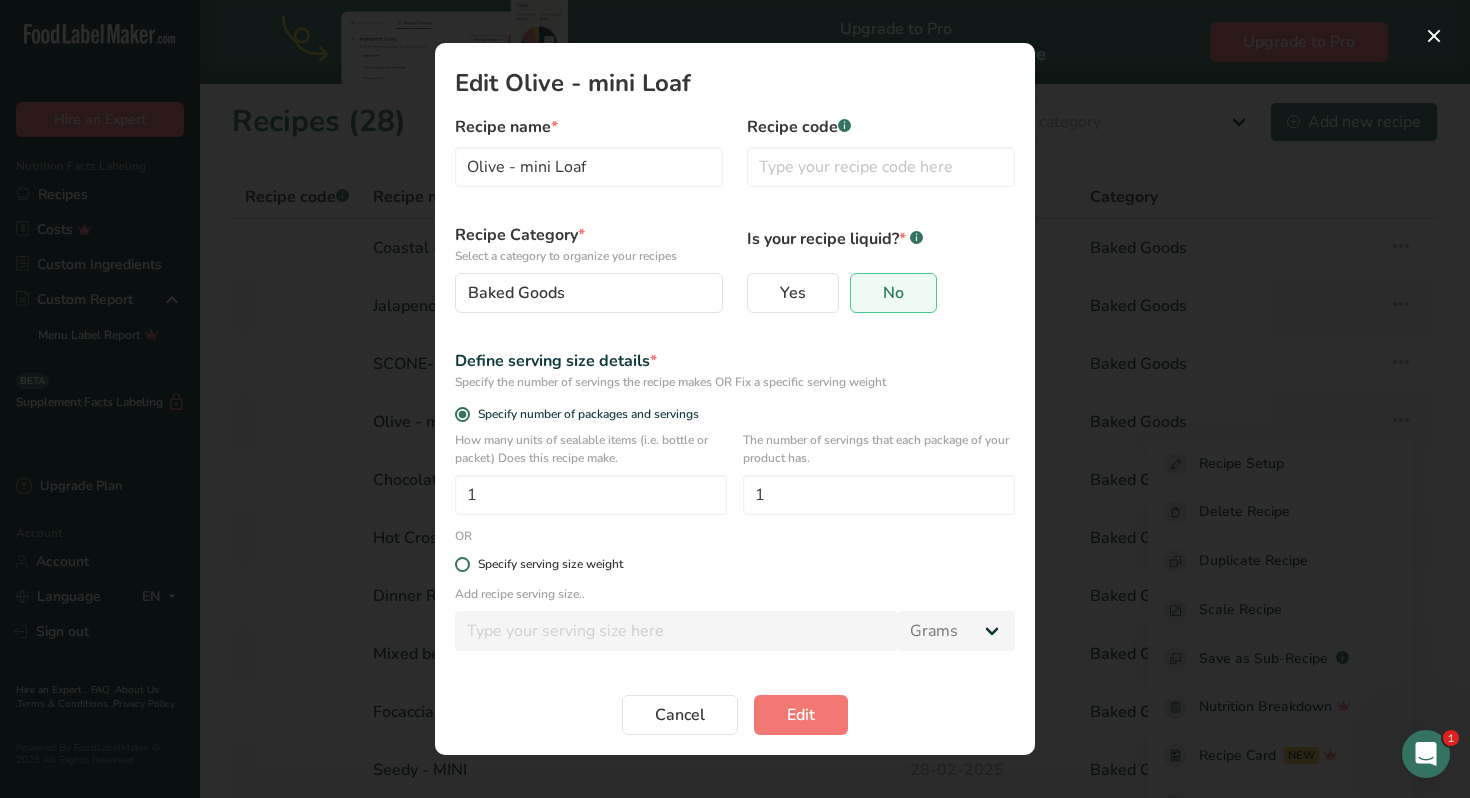 click at bounding box center [462, 564] 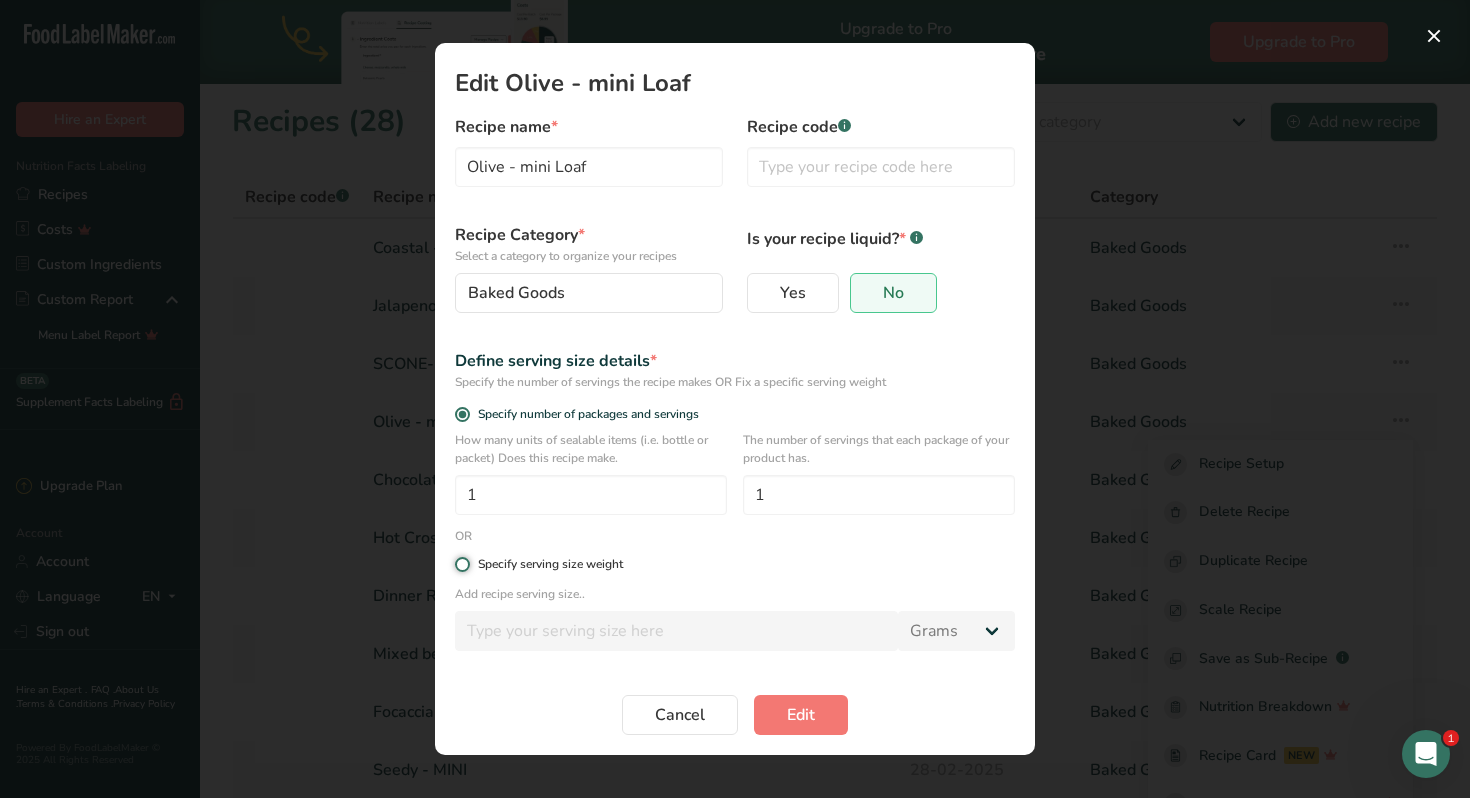 click on "Specify serving size weight" at bounding box center [461, 564] 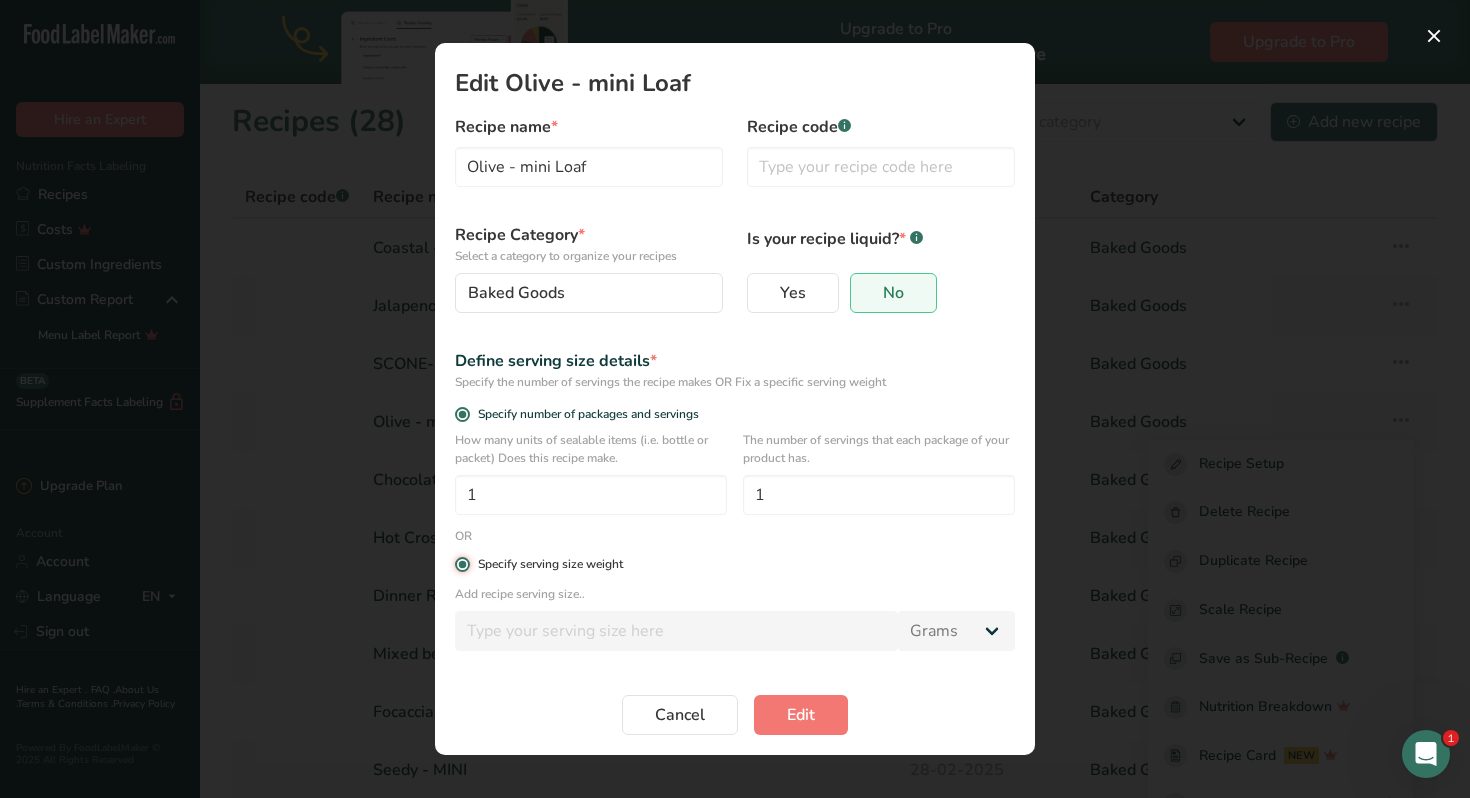 radio on "false" 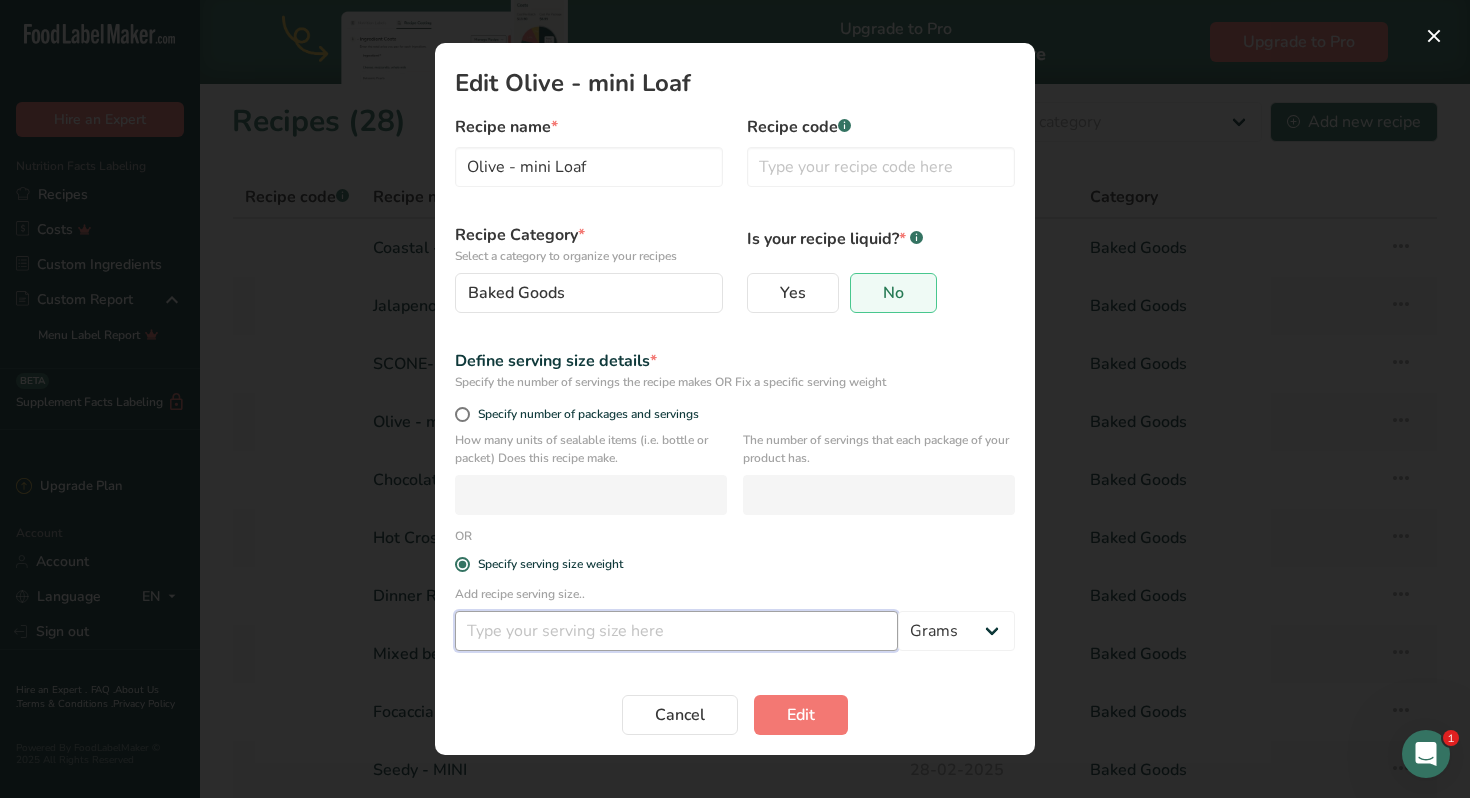 click at bounding box center [676, 631] 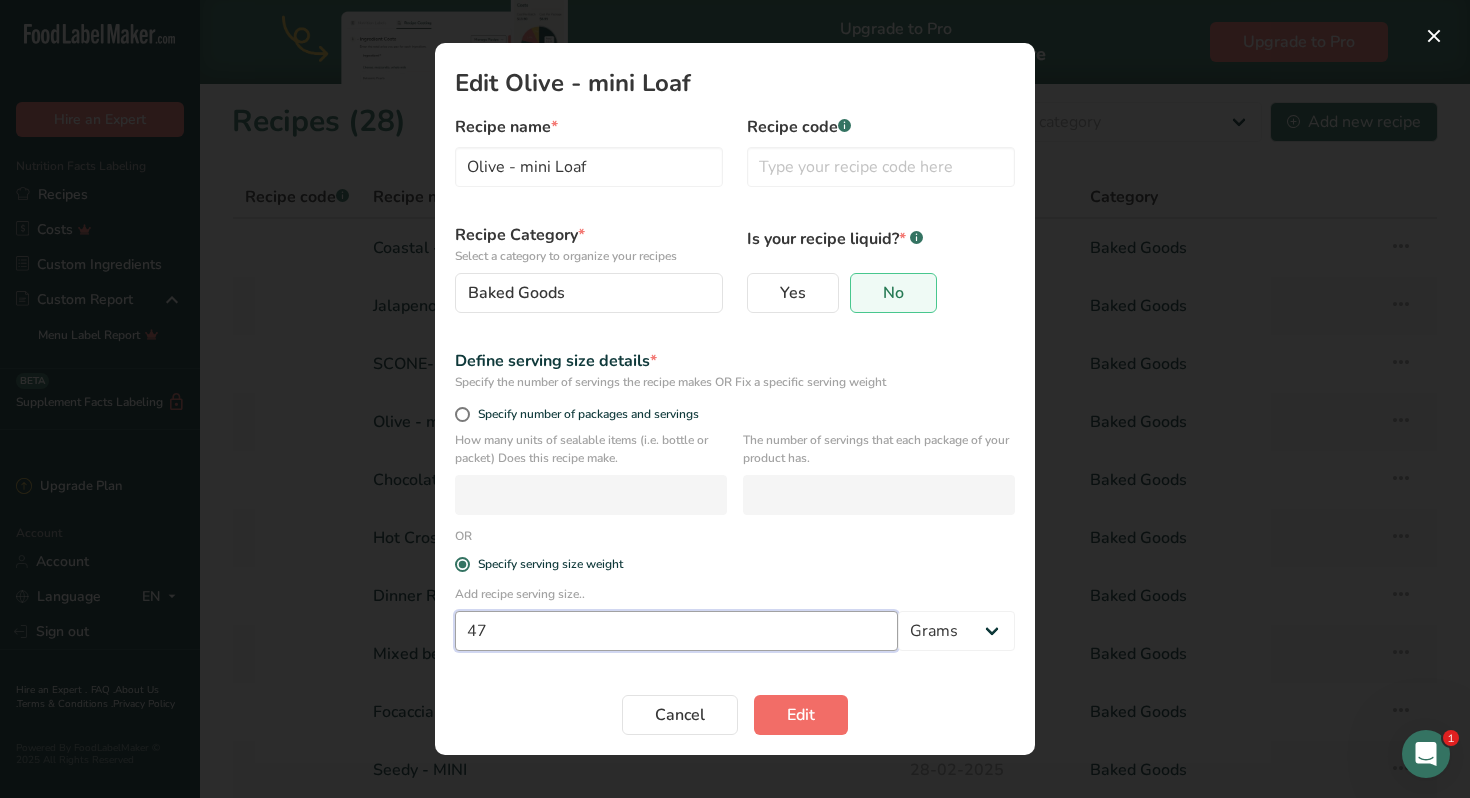 type on "47" 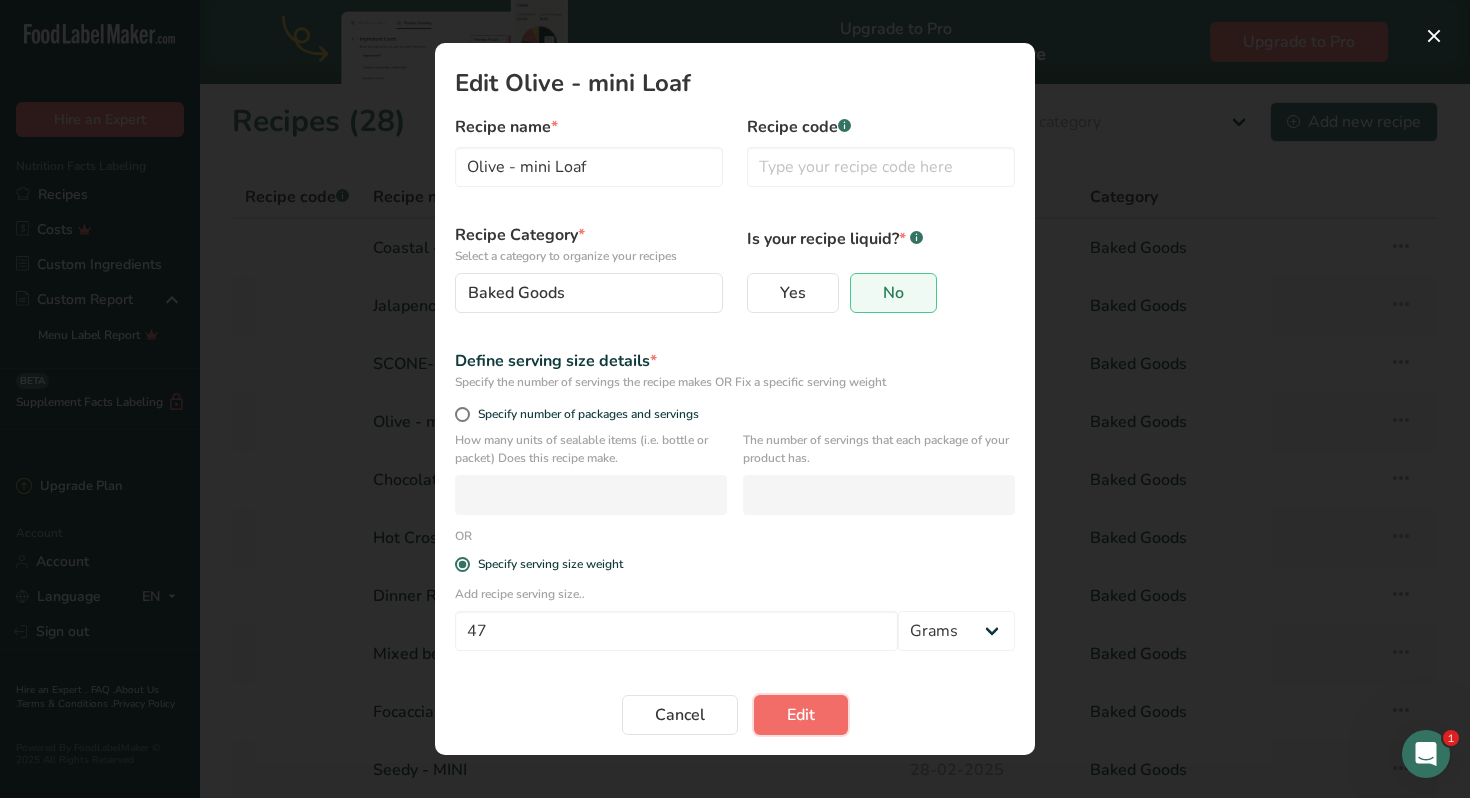 click on "Edit" at bounding box center [801, 715] 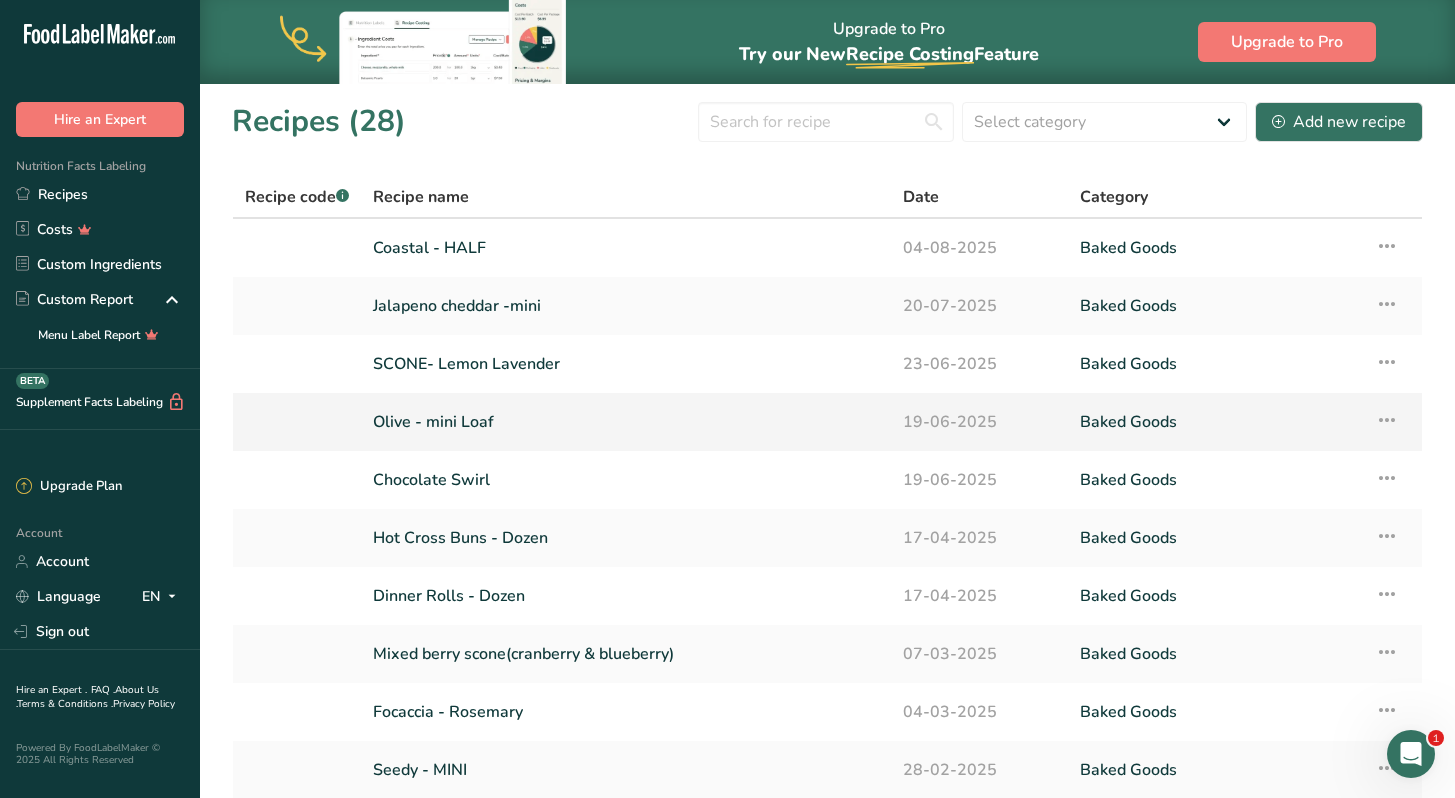 click on "Olive - mini Loaf" at bounding box center [626, 422] 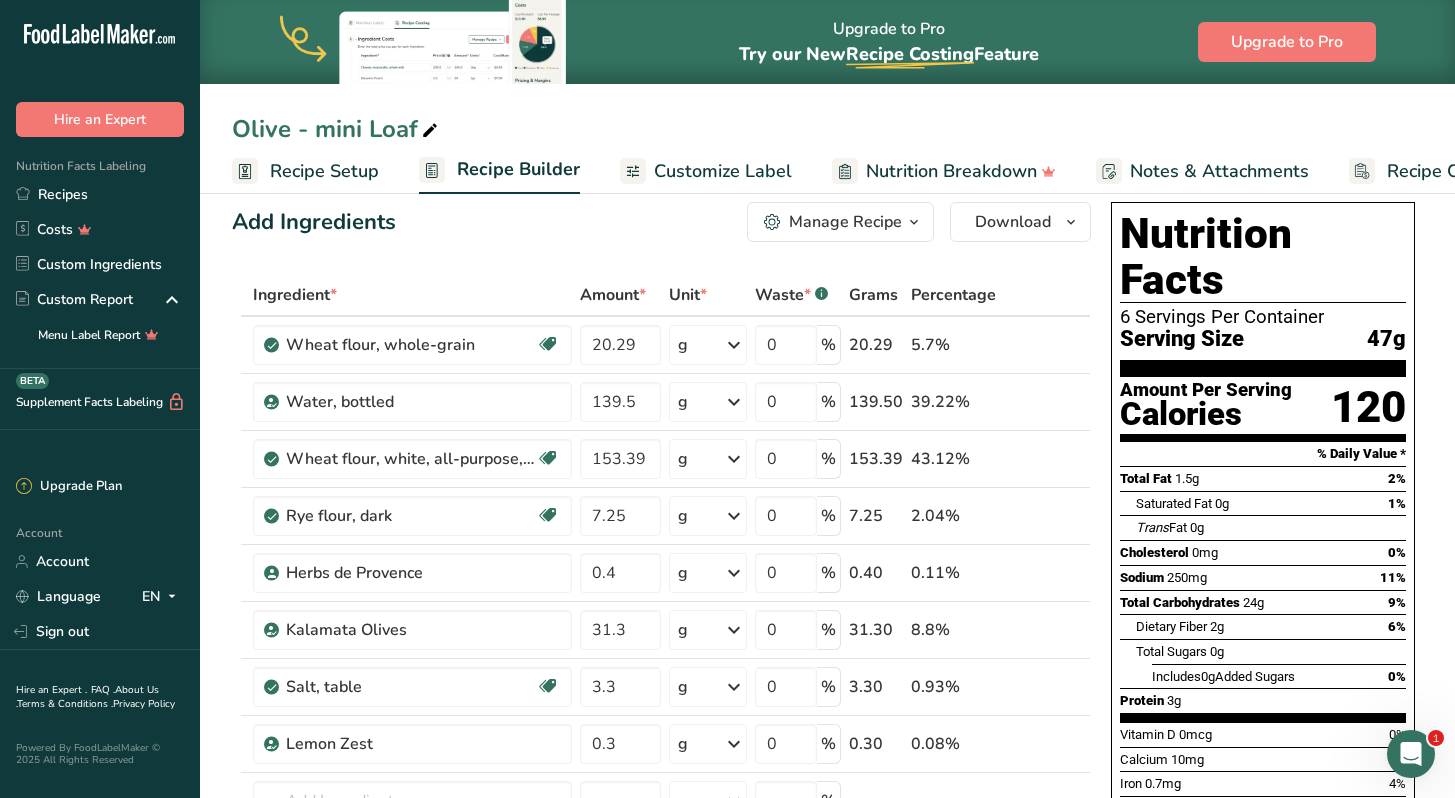 scroll, scrollTop: 26, scrollLeft: 0, axis: vertical 